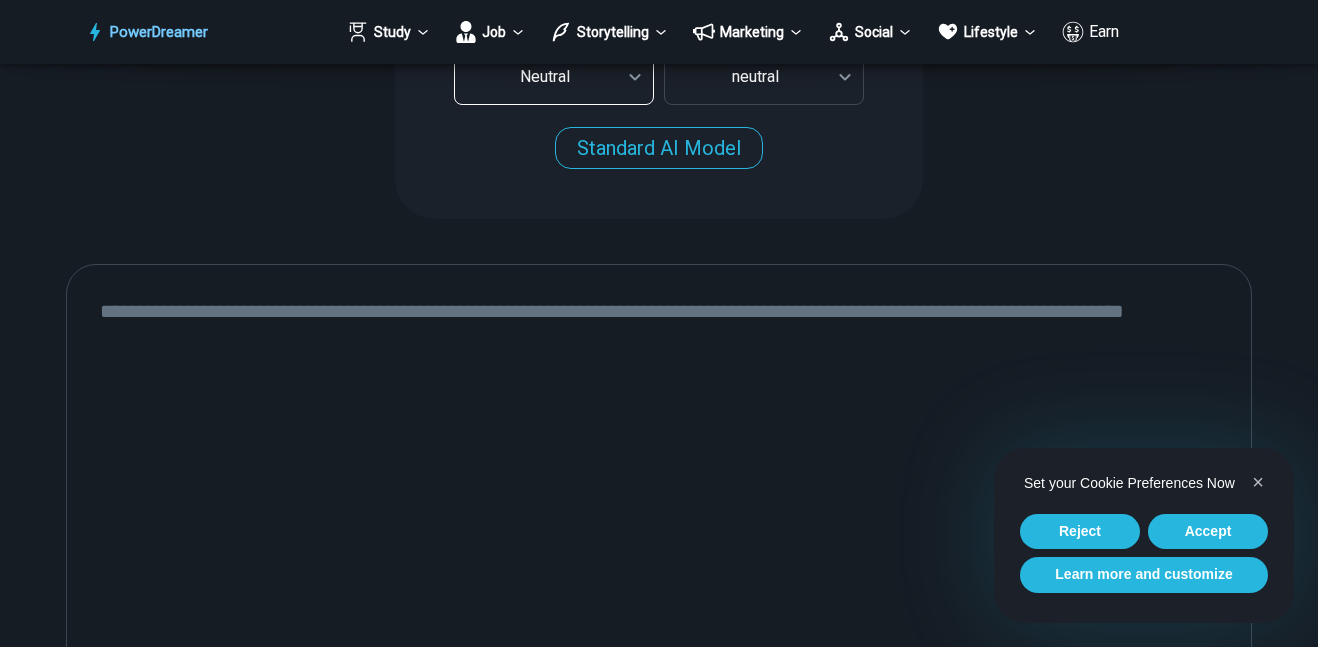 scroll, scrollTop: 709, scrollLeft: 0, axis: vertical 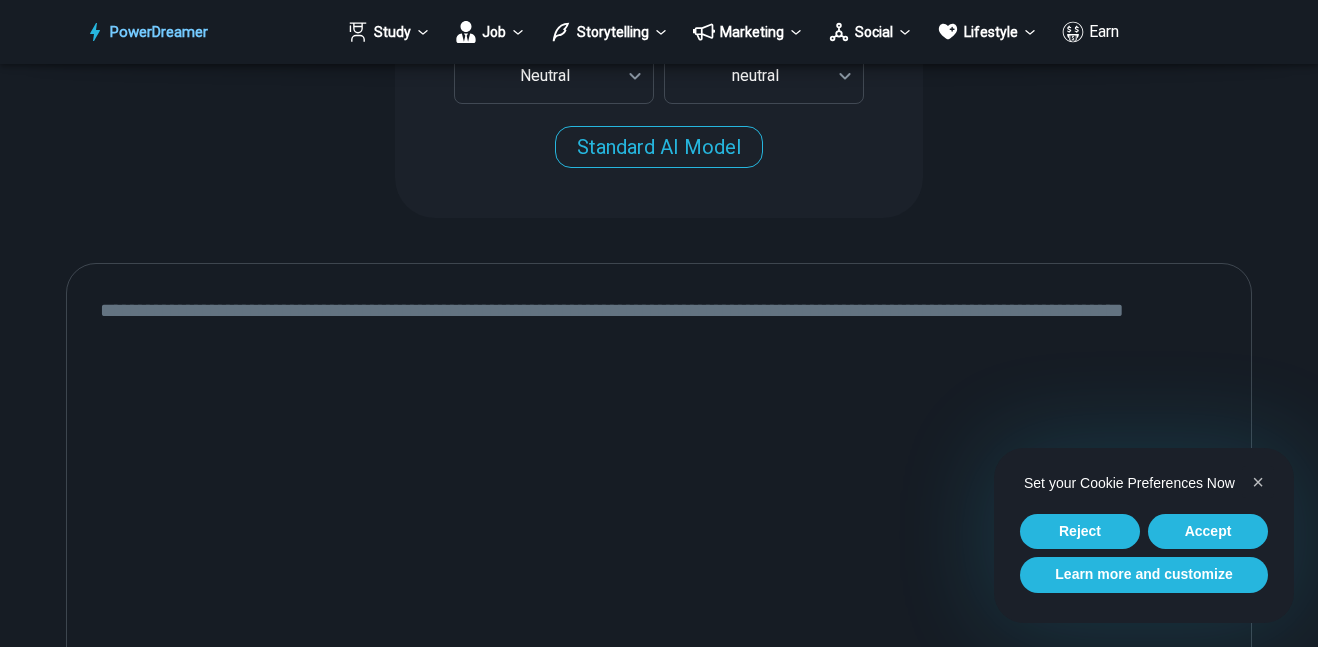 click at bounding box center [659, 529] 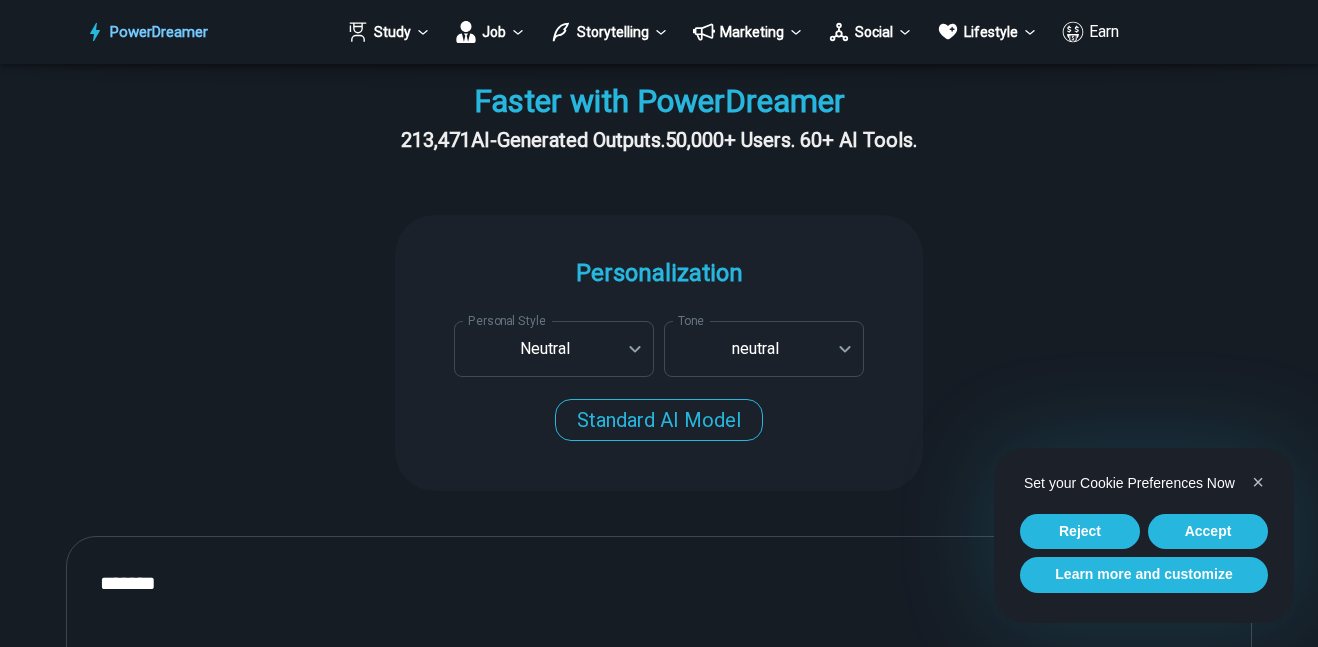 scroll, scrollTop: 438, scrollLeft: 0, axis: vertical 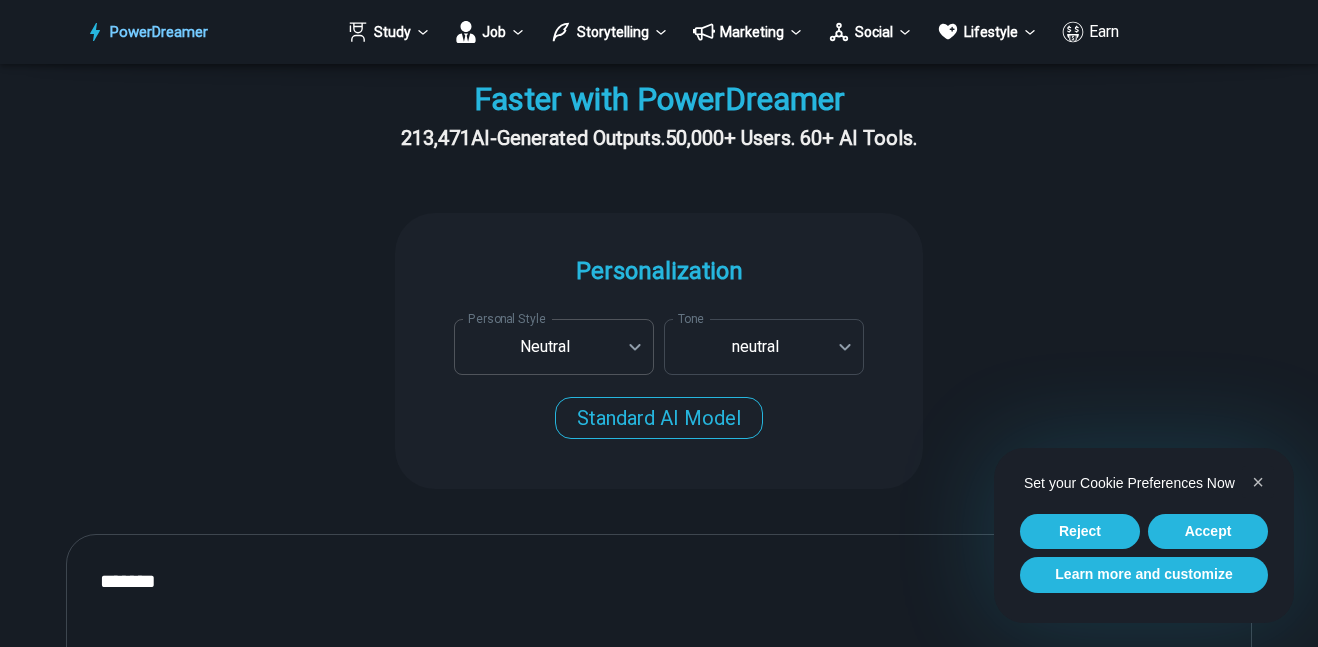 type on "*******" 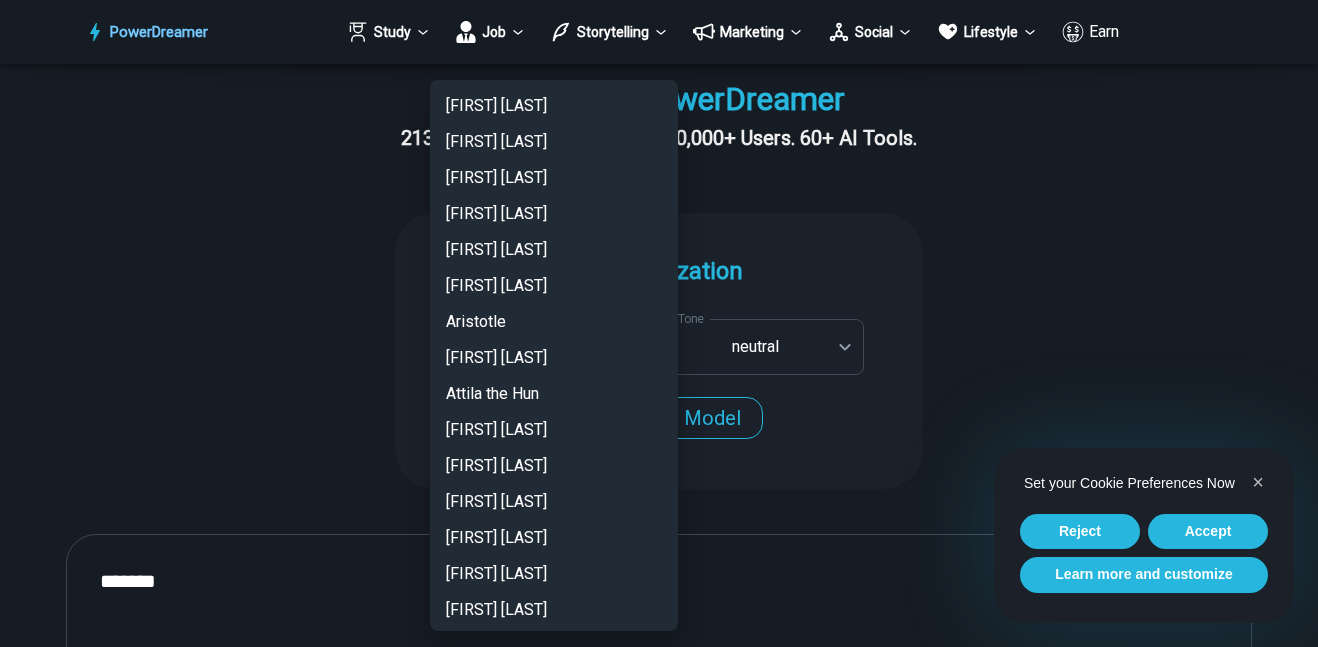 scroll, scrollTop: 2631, scrollLeft: 0, axis: vertical 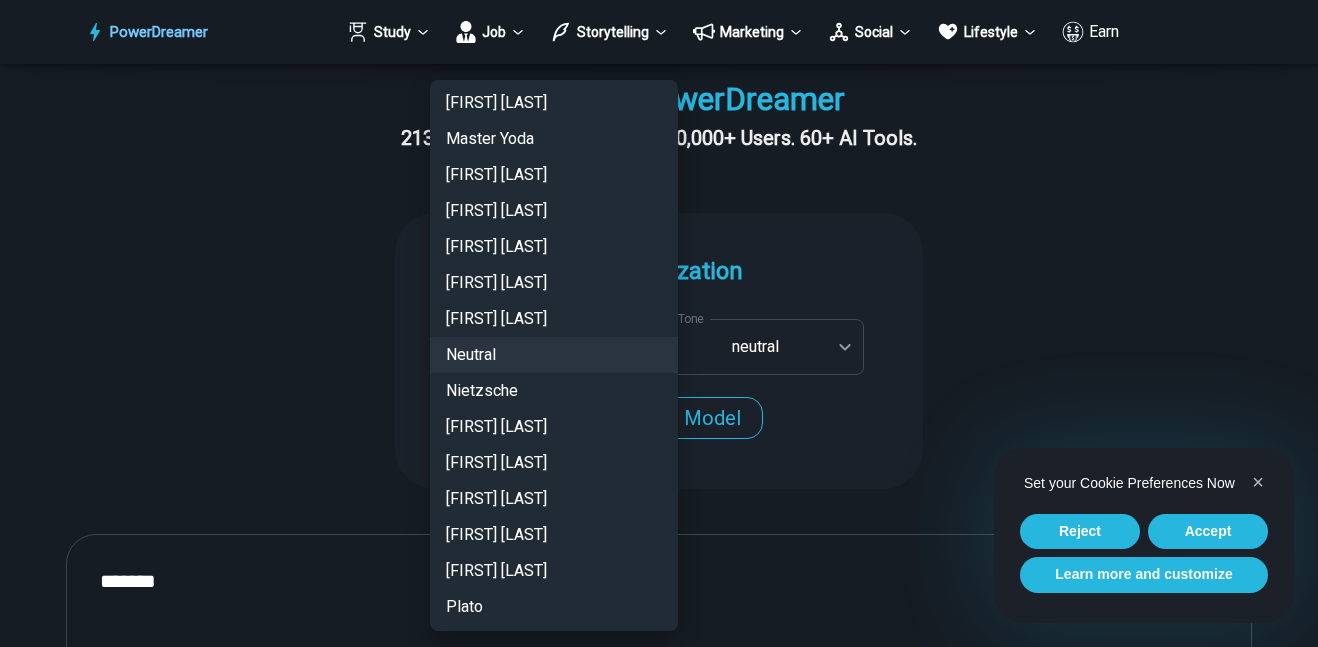 click on "Neutral" at bounding box center [554, 355] 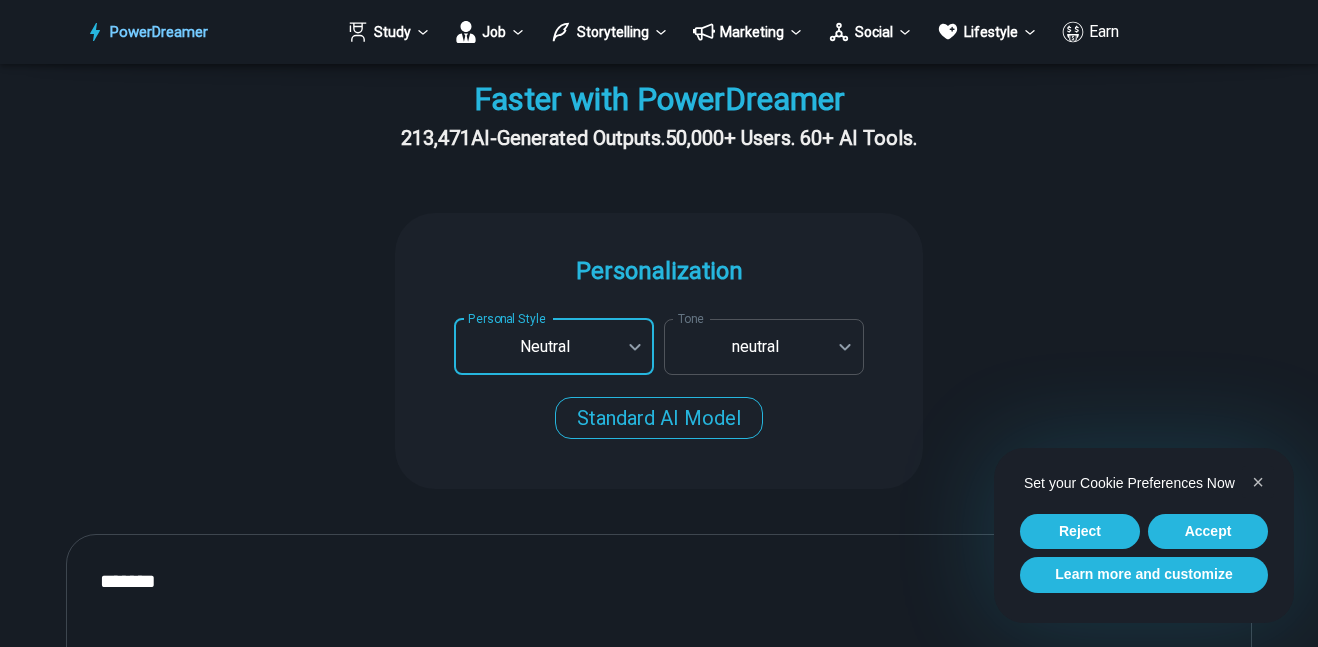 click on "**********" at bounding box center (659, -115) 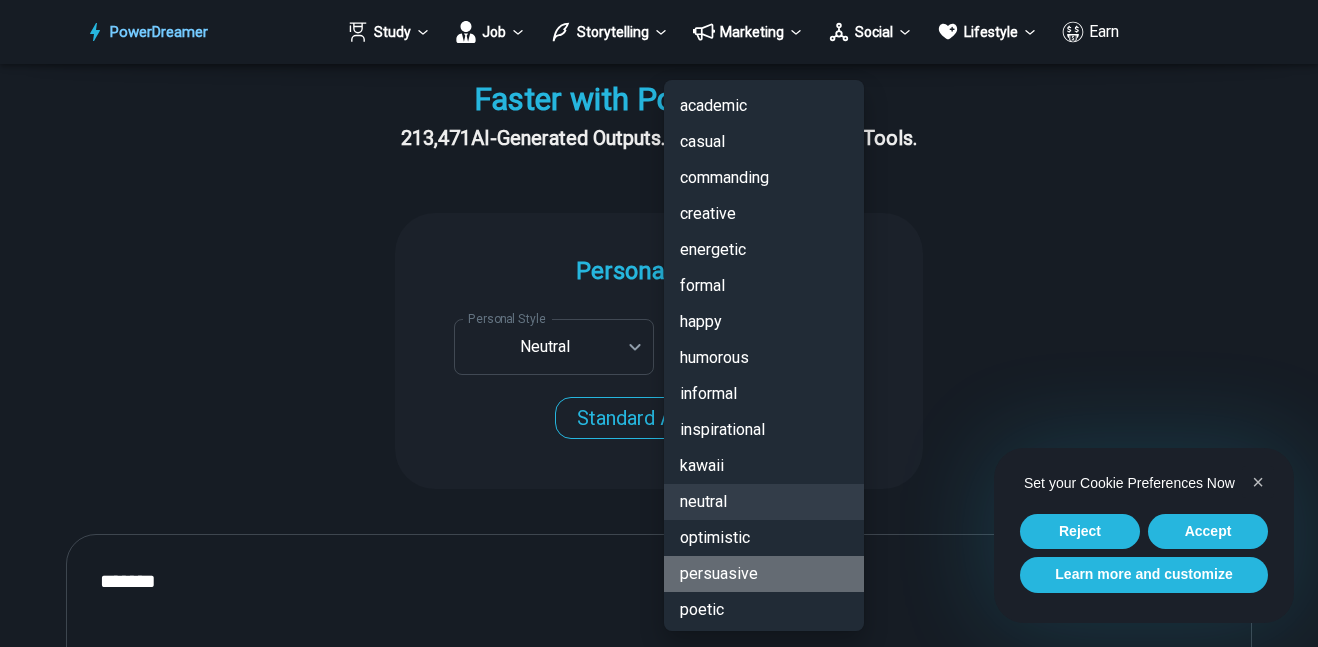 click on "persuasive" at bounding box center [764, 574] 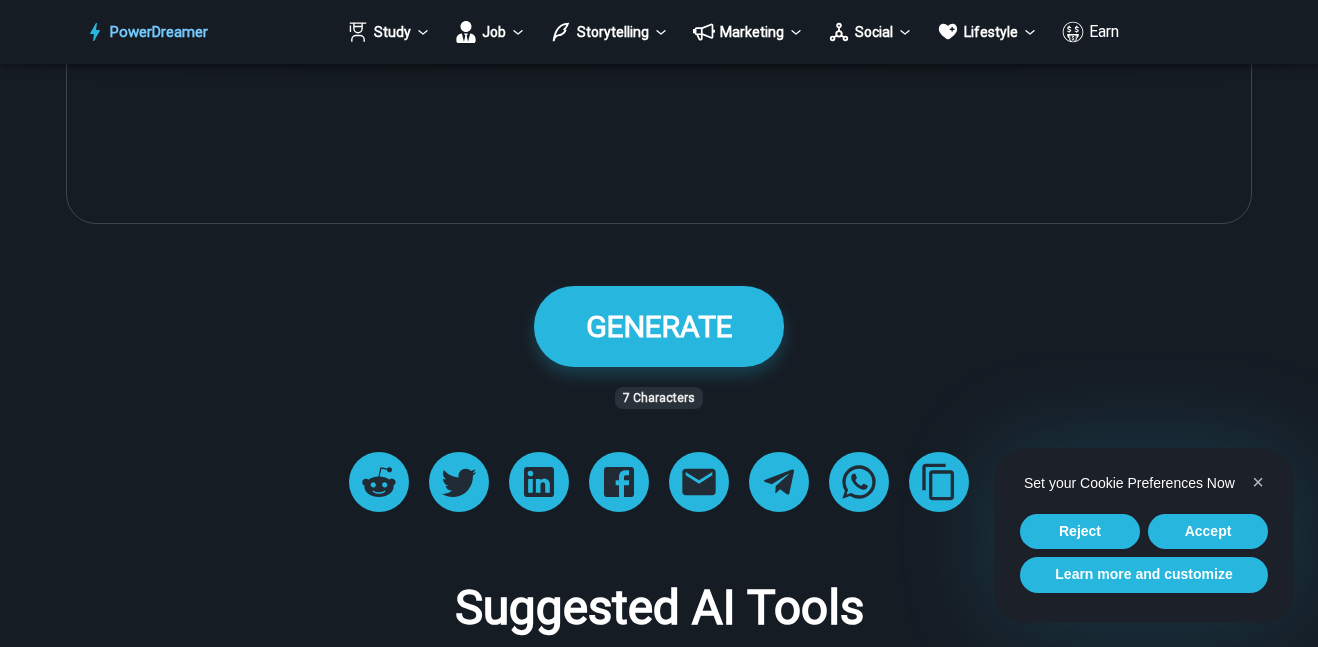 scroll, scrollTop: 1284, scrollLeft: 0, axis: vertical 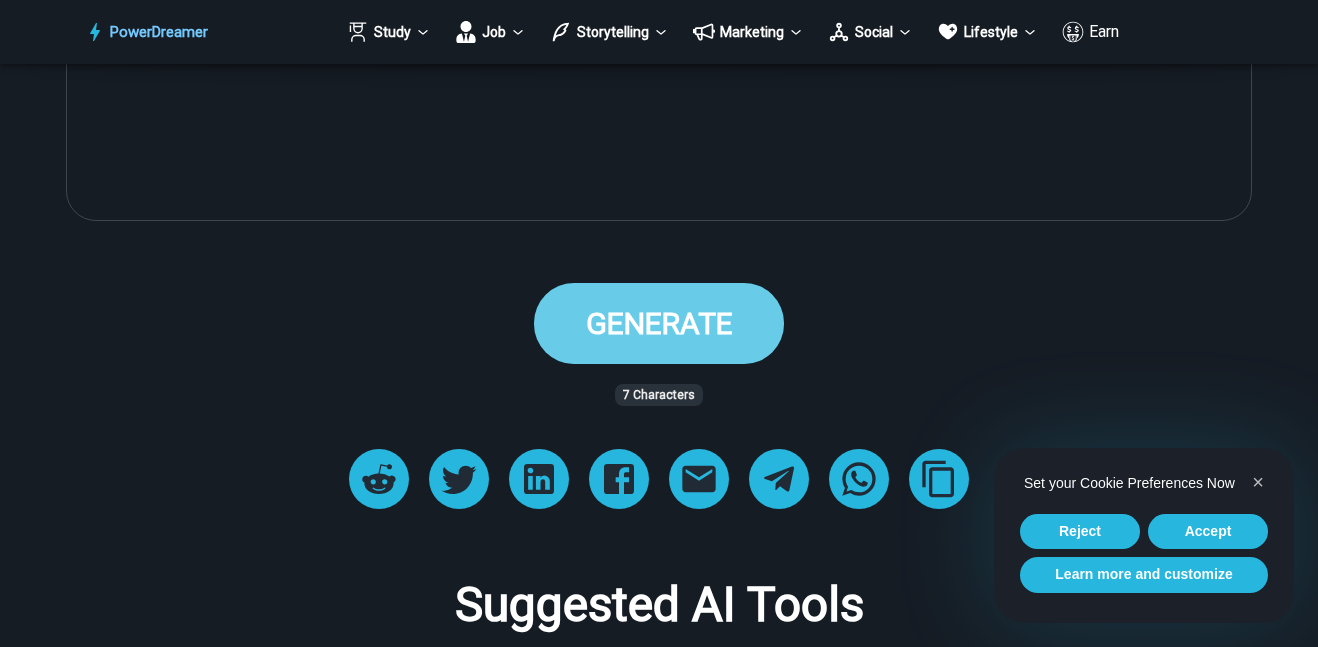 click on "GENERATE" at bounding box center [659, 323] 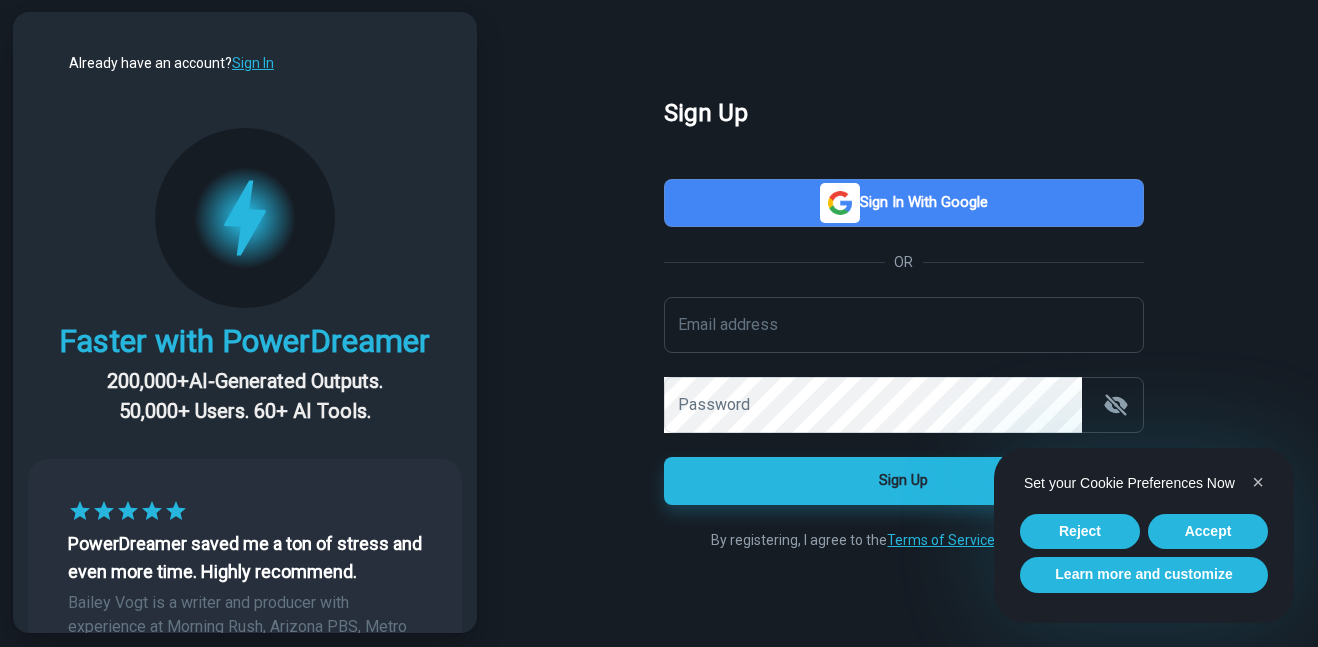 scroll, scrollTop: 0, scrollLeft: 0, axis: both 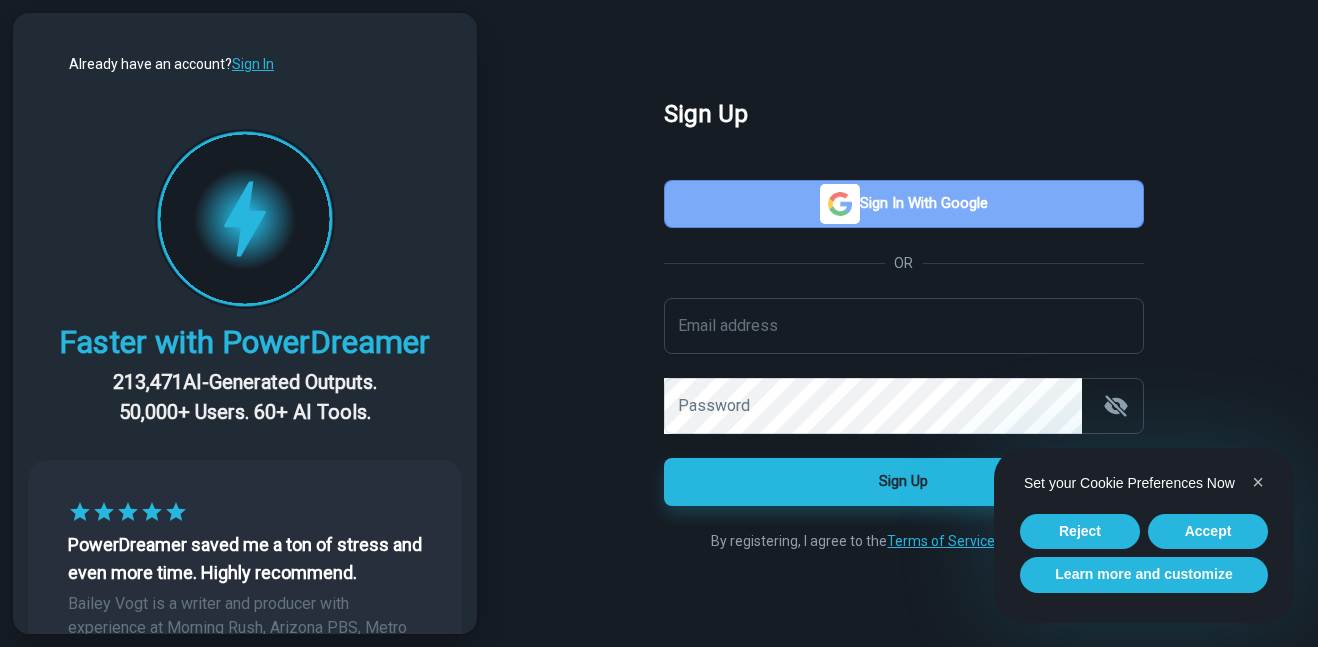 click on "Sign in with Google" at bounding box center (904, 204) 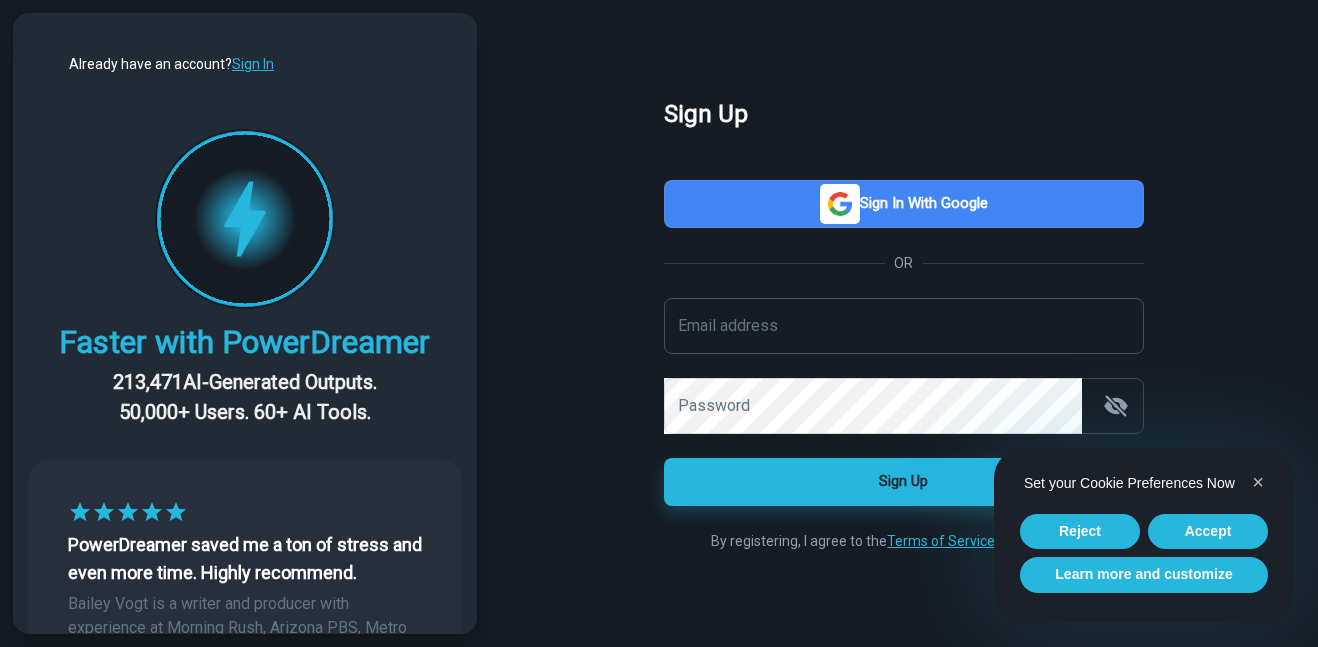 click on "Email address Email address" at bounding box center [904, 326] 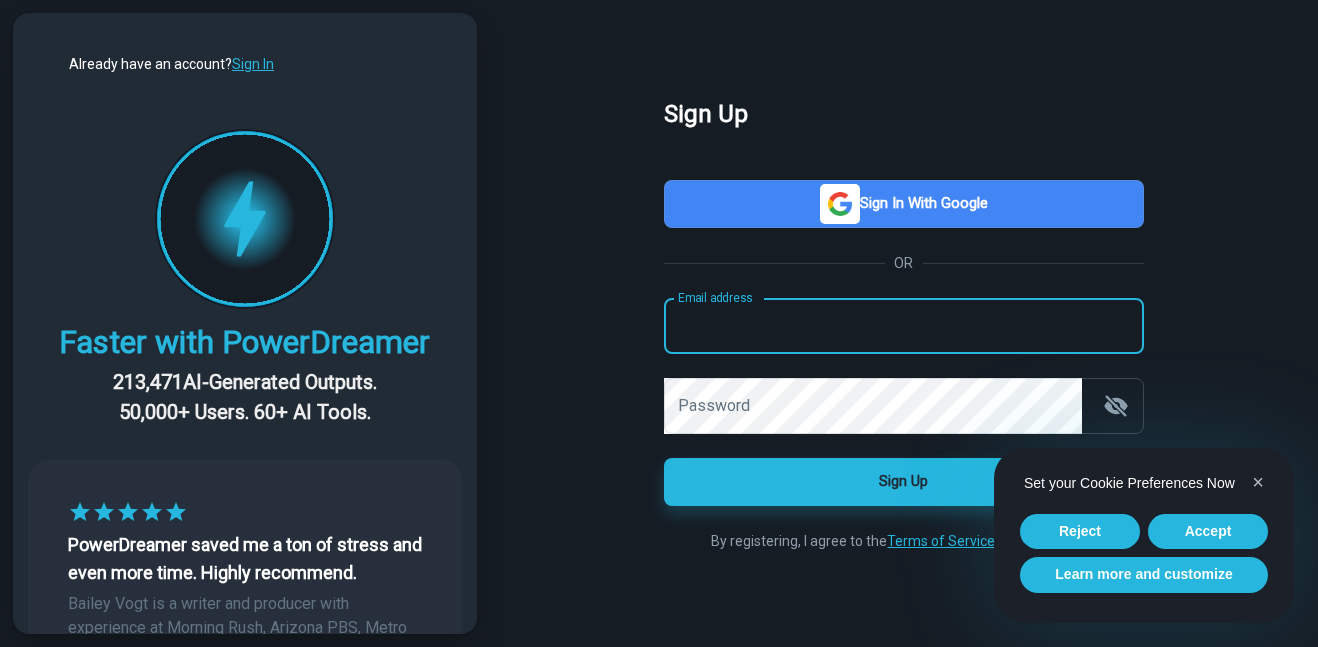 type on "**********" 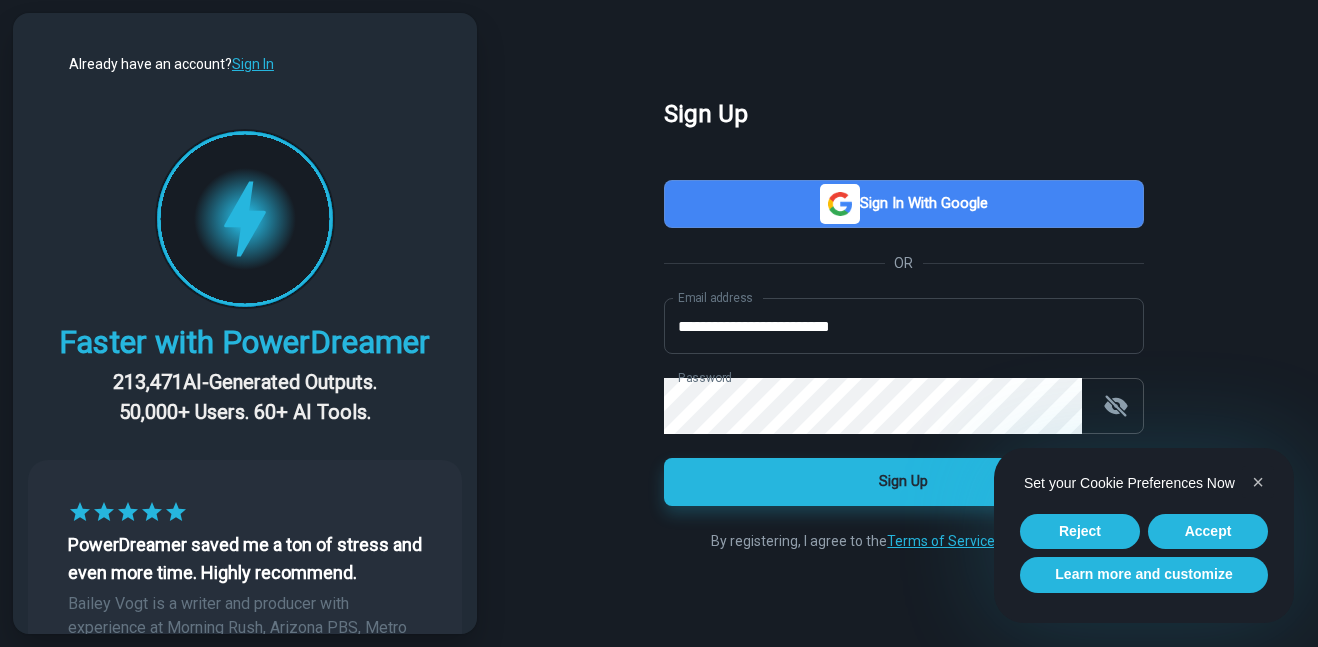 click at bounding box center (1115, 405) 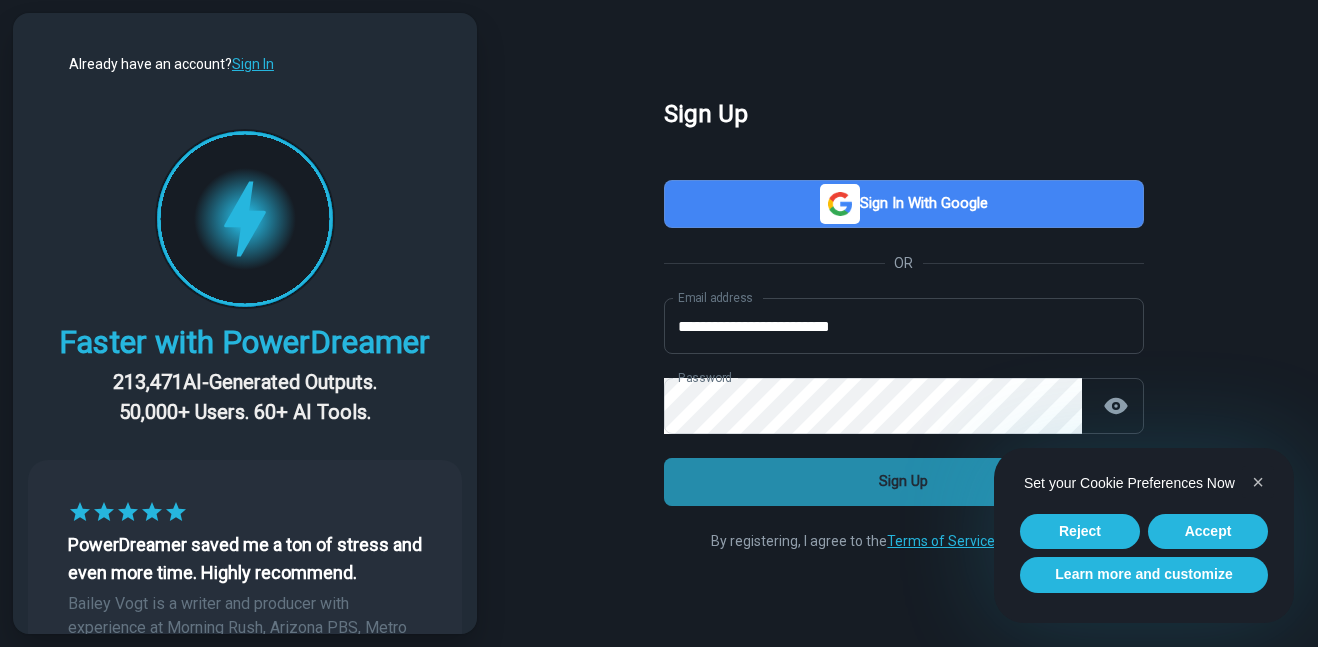 click on "Sign Up" at bounding box center (904, 482) 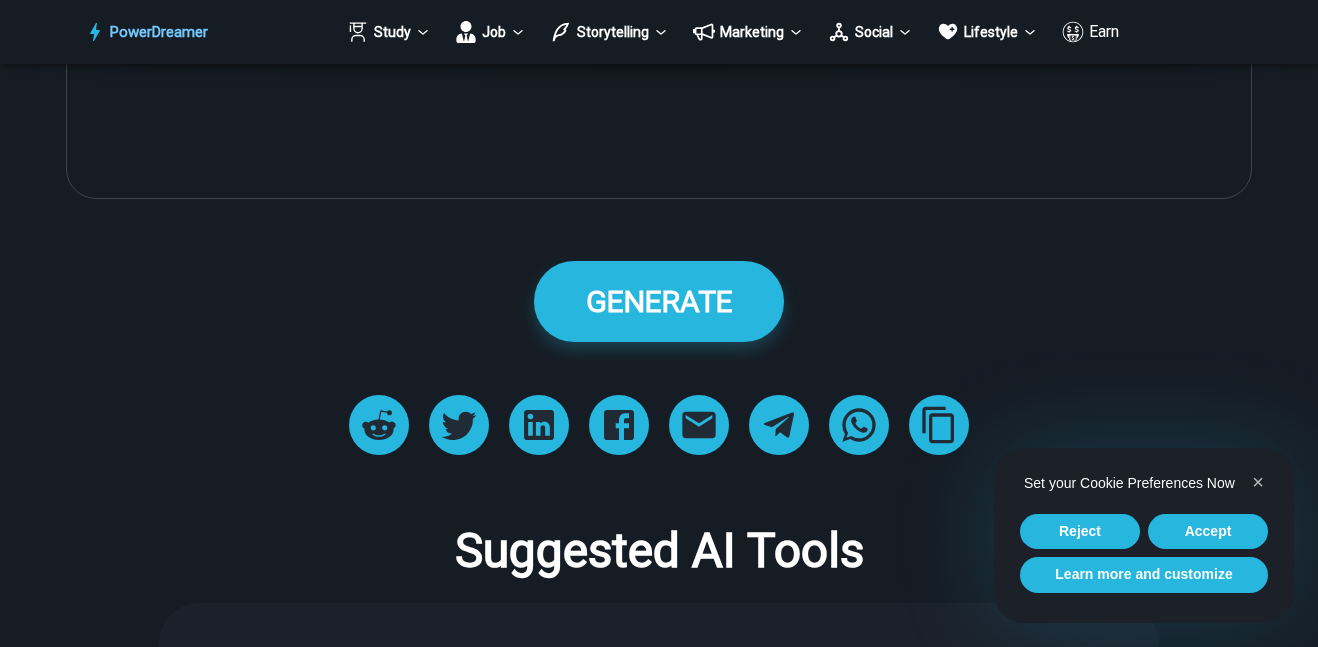 scroll, scrollTop: 1322, scrollLeft: 0, axis: vertical 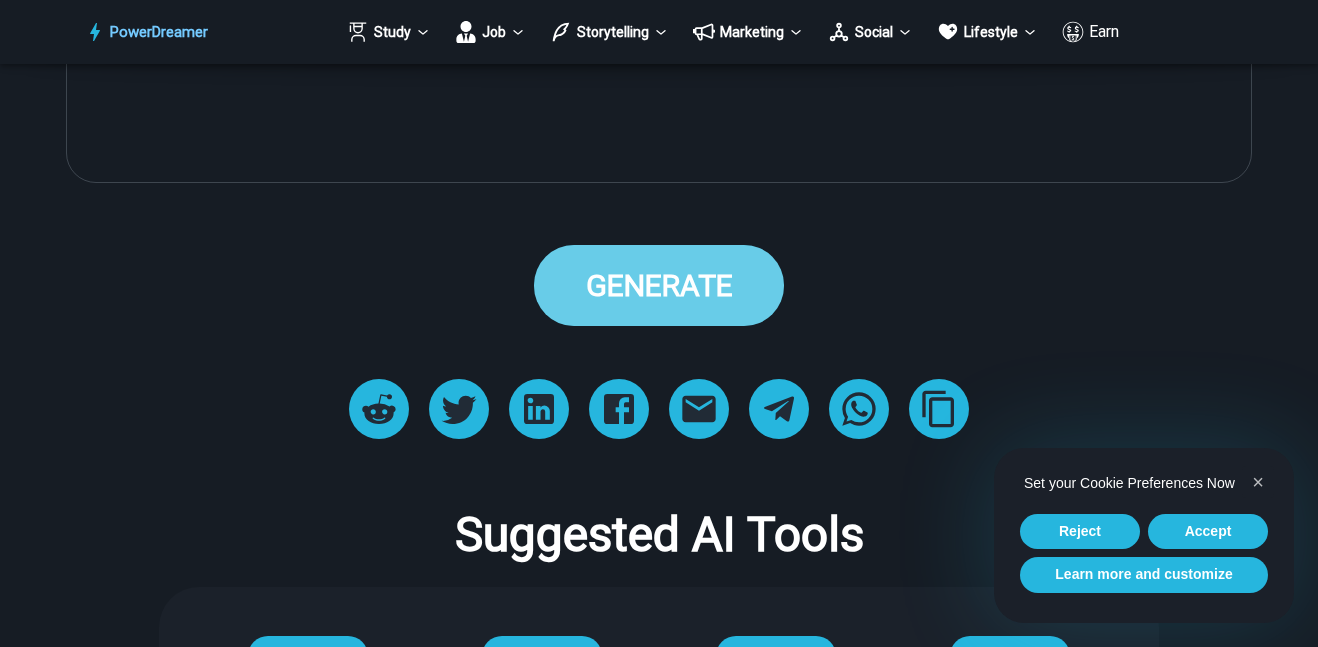 click on "GENERATE" at bounding box center [659, 285] 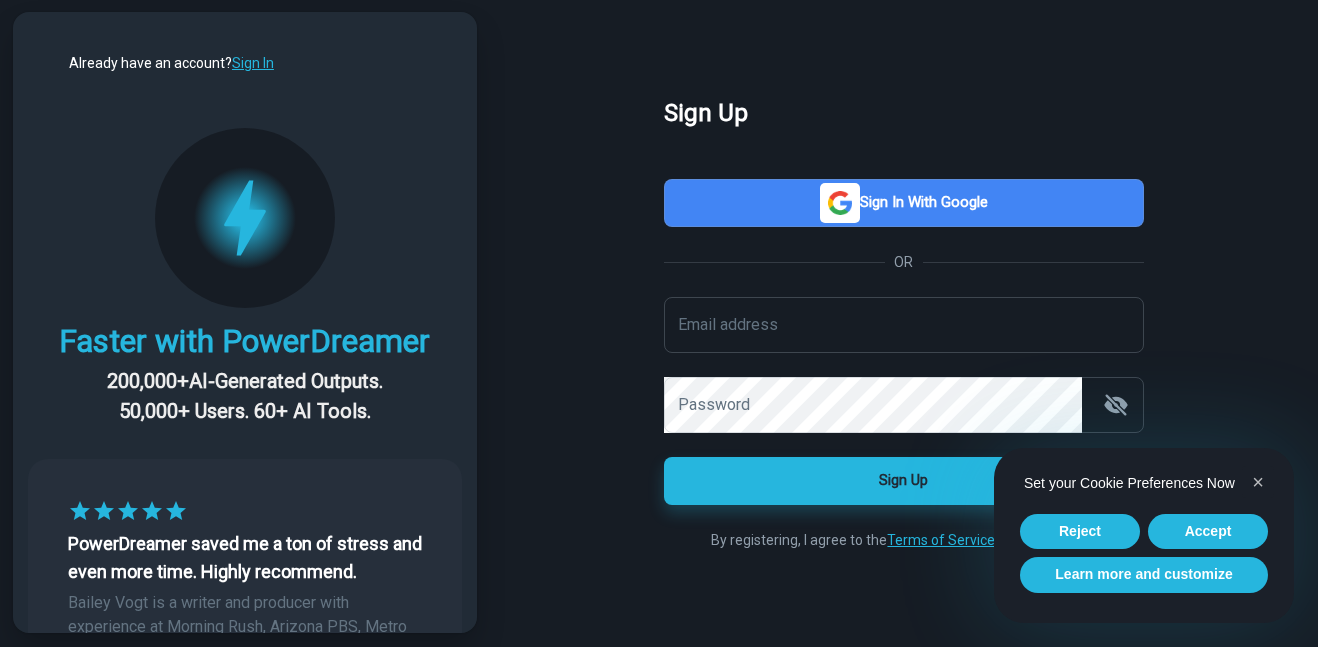 scroll, scrollTop: 0, scrollLeft: 0, axis: both 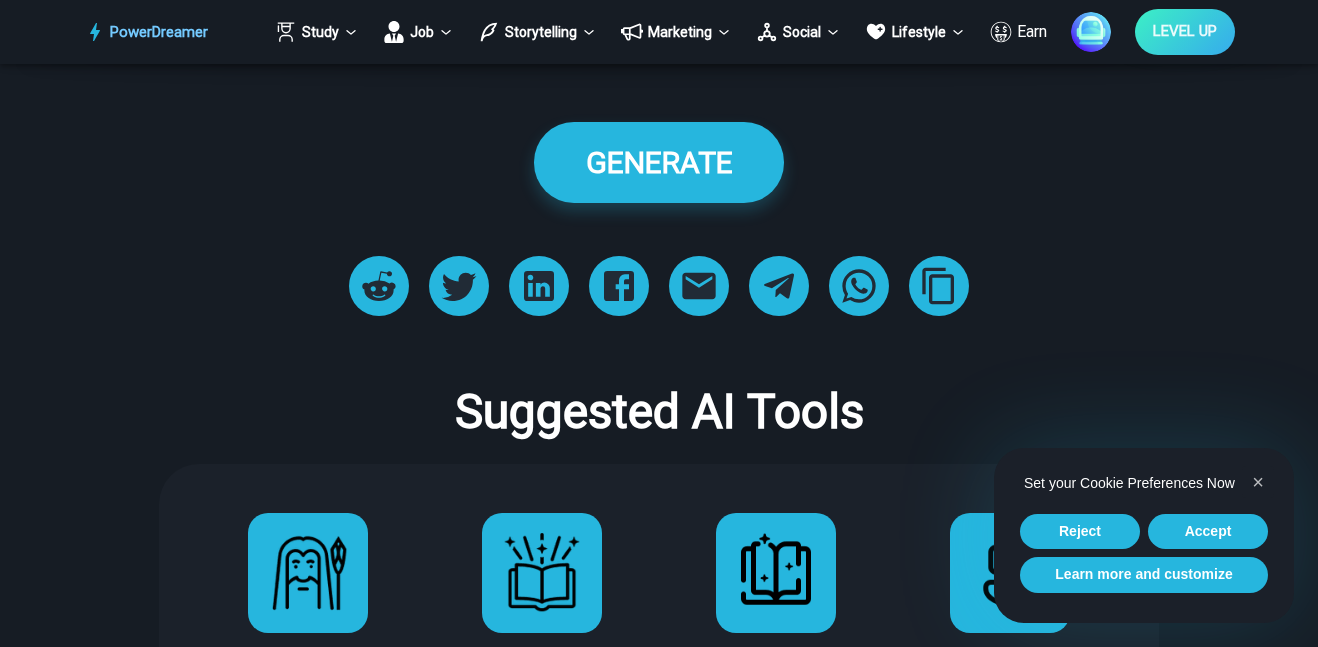 click on "PowerDreamer Study Job Storytelling Marketing Social Lifestyle Earn LEVEL UP" at bounding box center [659, 32] 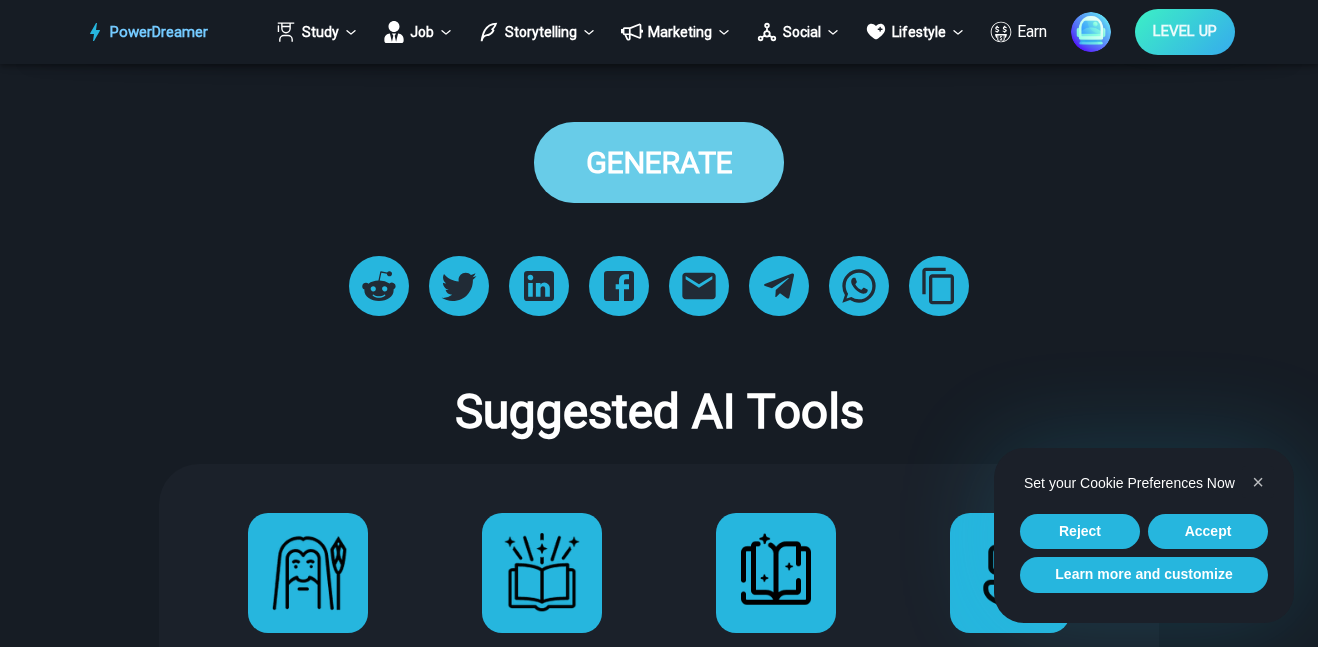 click on "GENERATE" at bounding box center [659, 162] 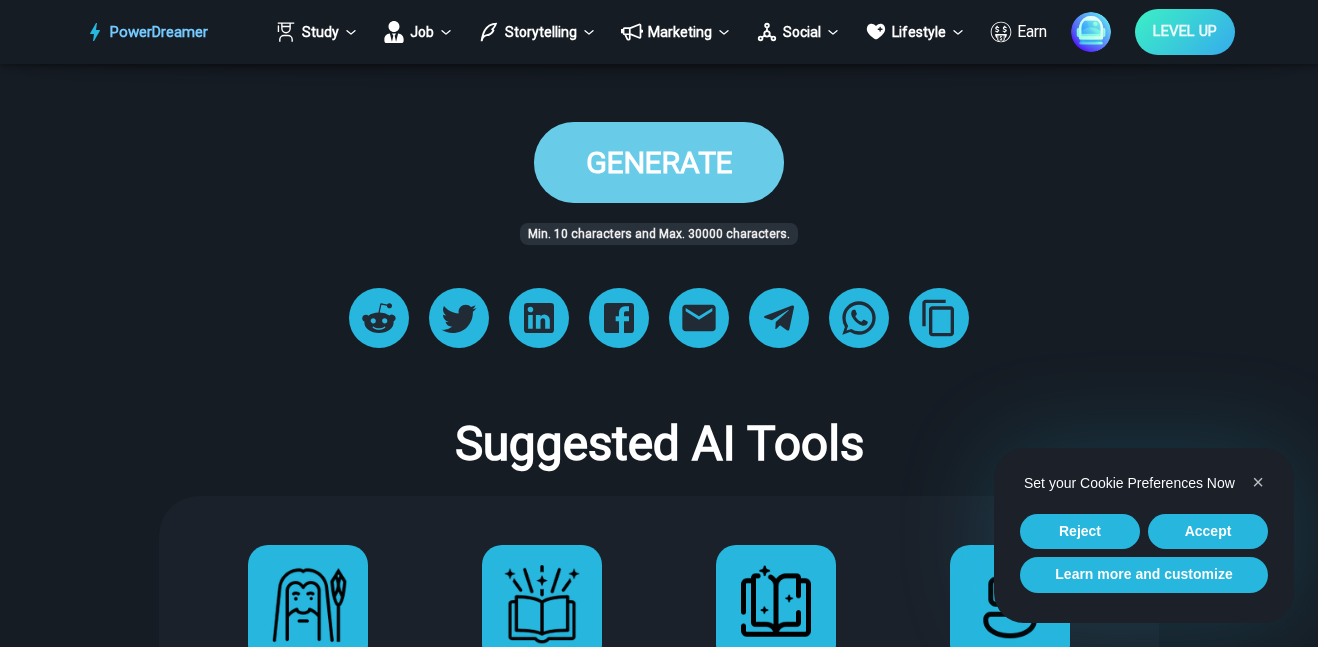 click on "GENERATE" at bounding box center (659, 162) 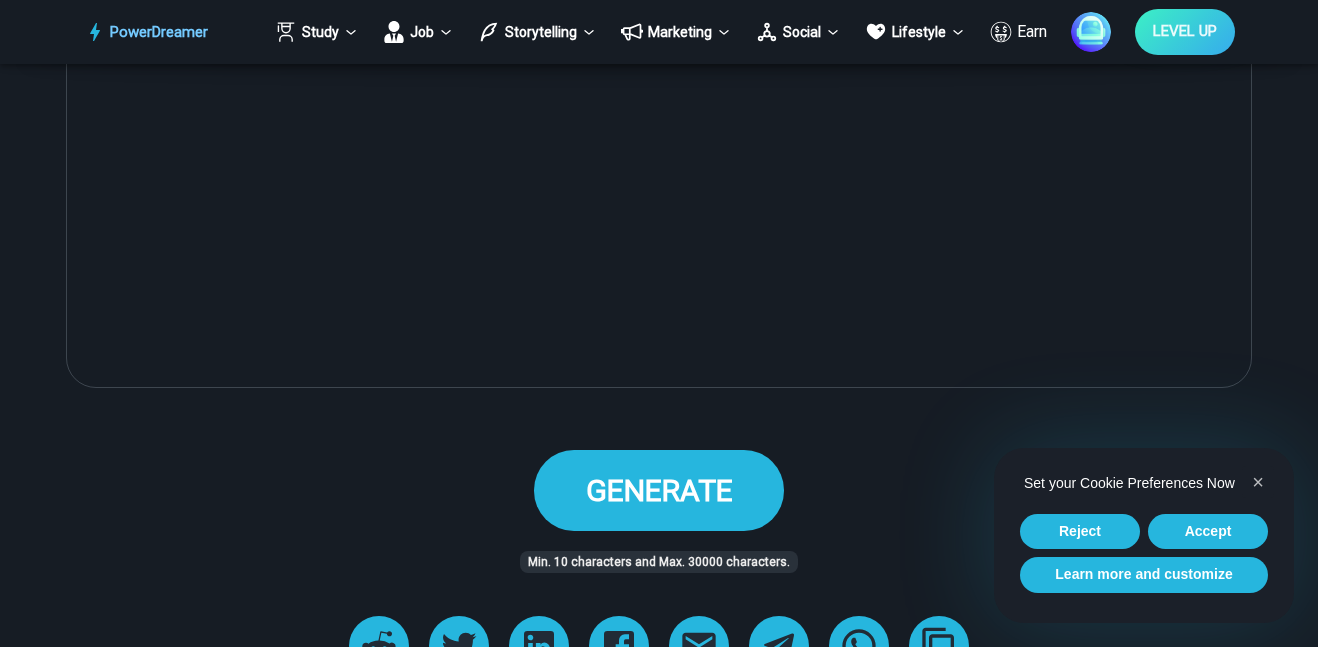 scroll, scrollTop: 1118, scrollLeft: 0, axis: vertical 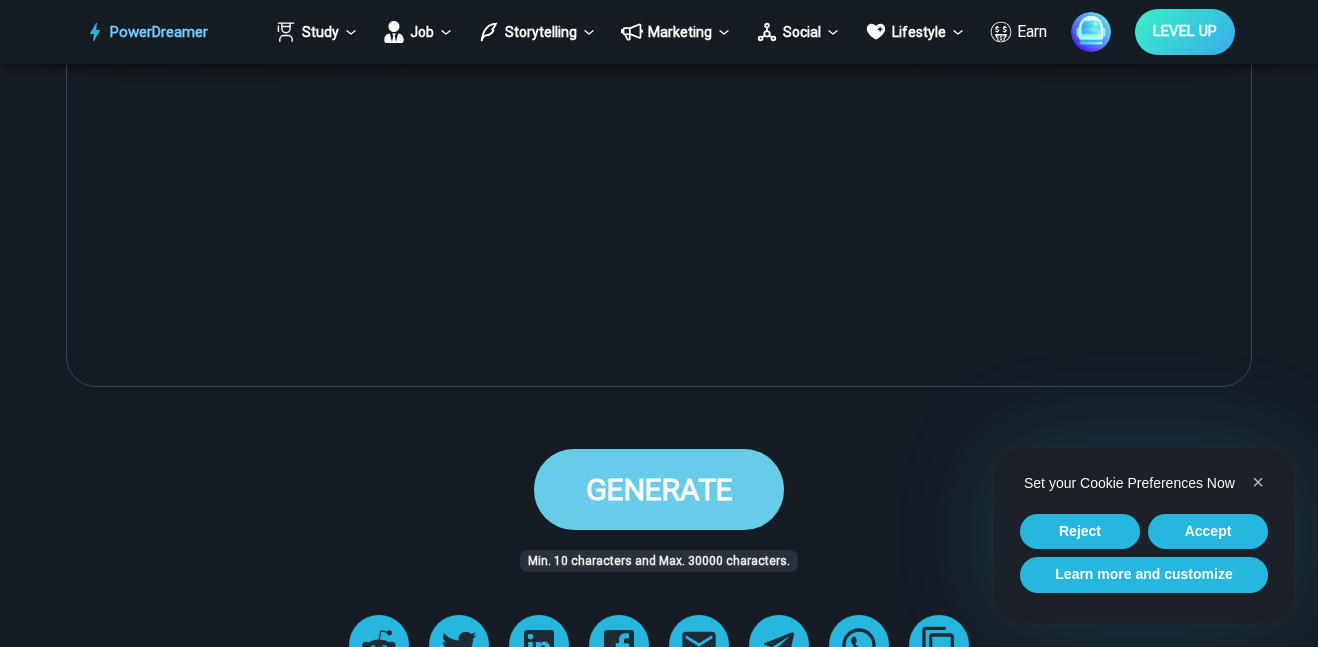click on "GENERATE" at bounding box center [659, 489] 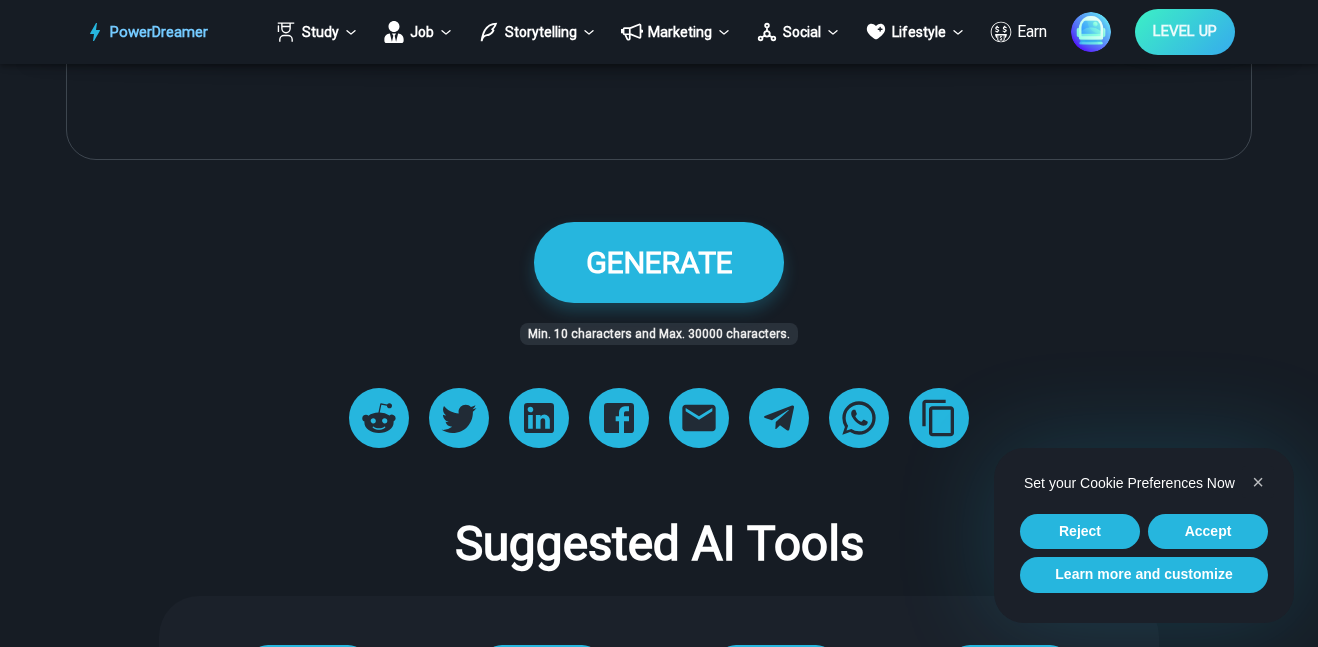 scroll, scrollTop: 1194, scrollLeft: 0, axis: vertical 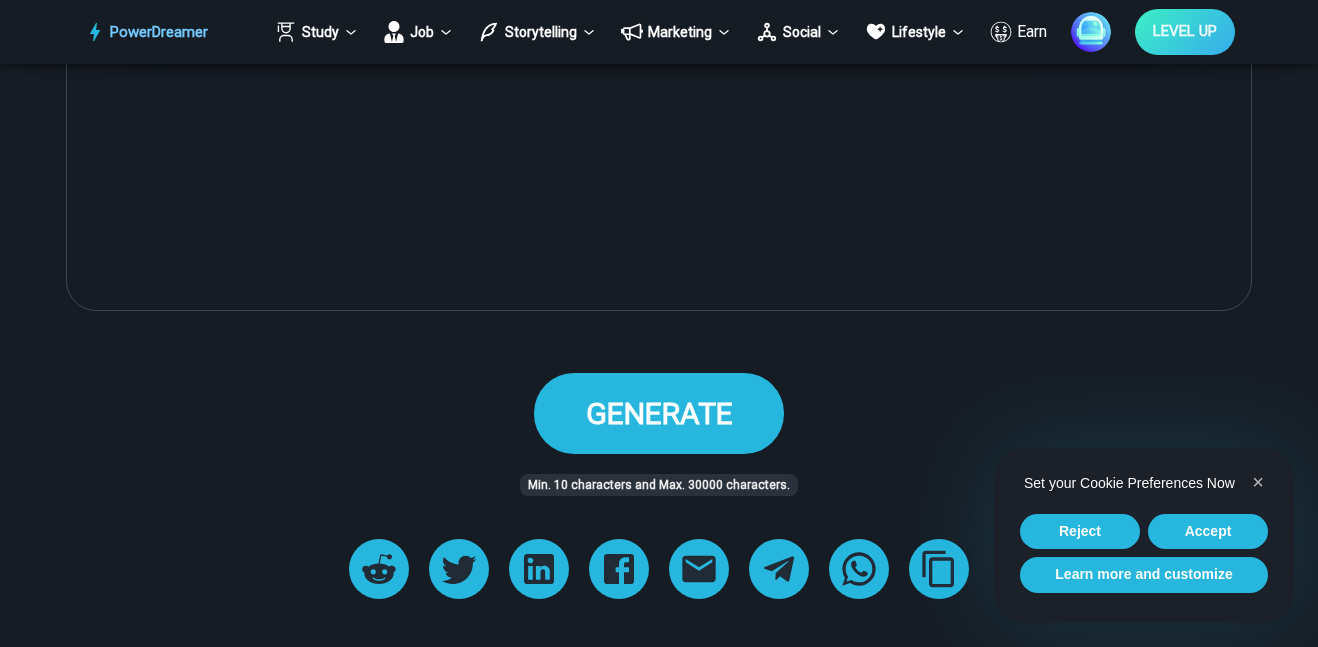click on "GENERATE" at bounding box center [659, 413] 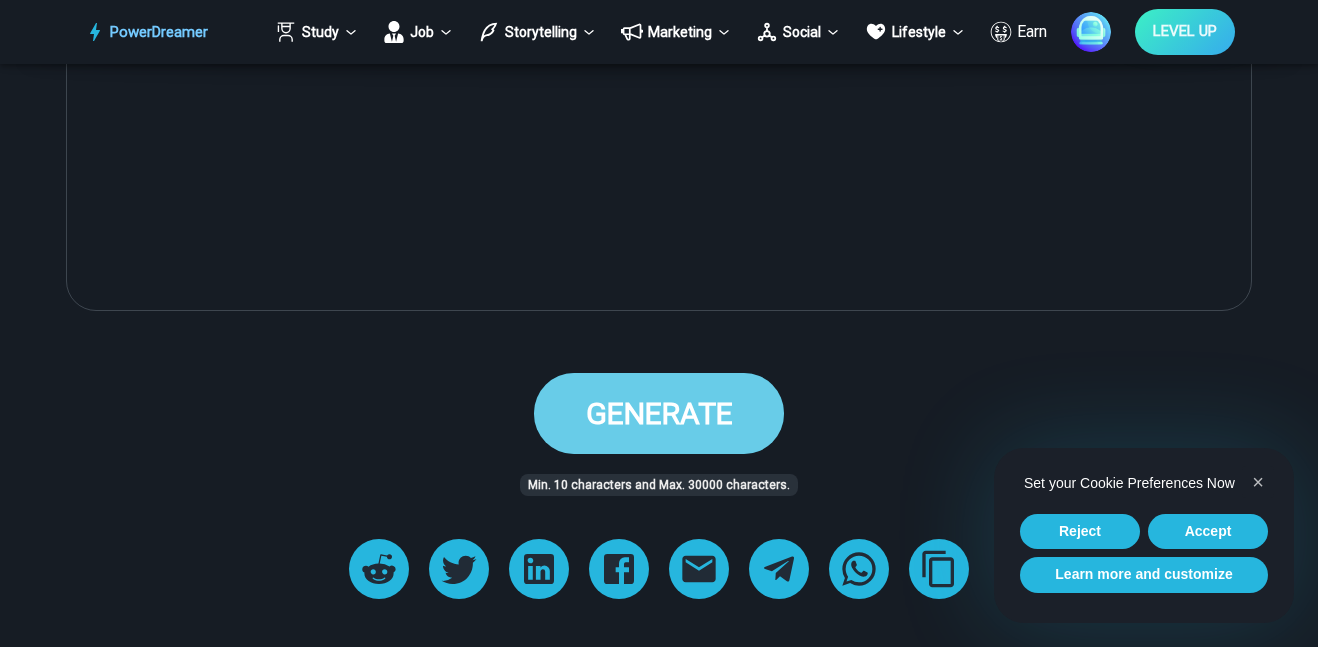 click on "GENERATE" at bounding box center [659, 413] 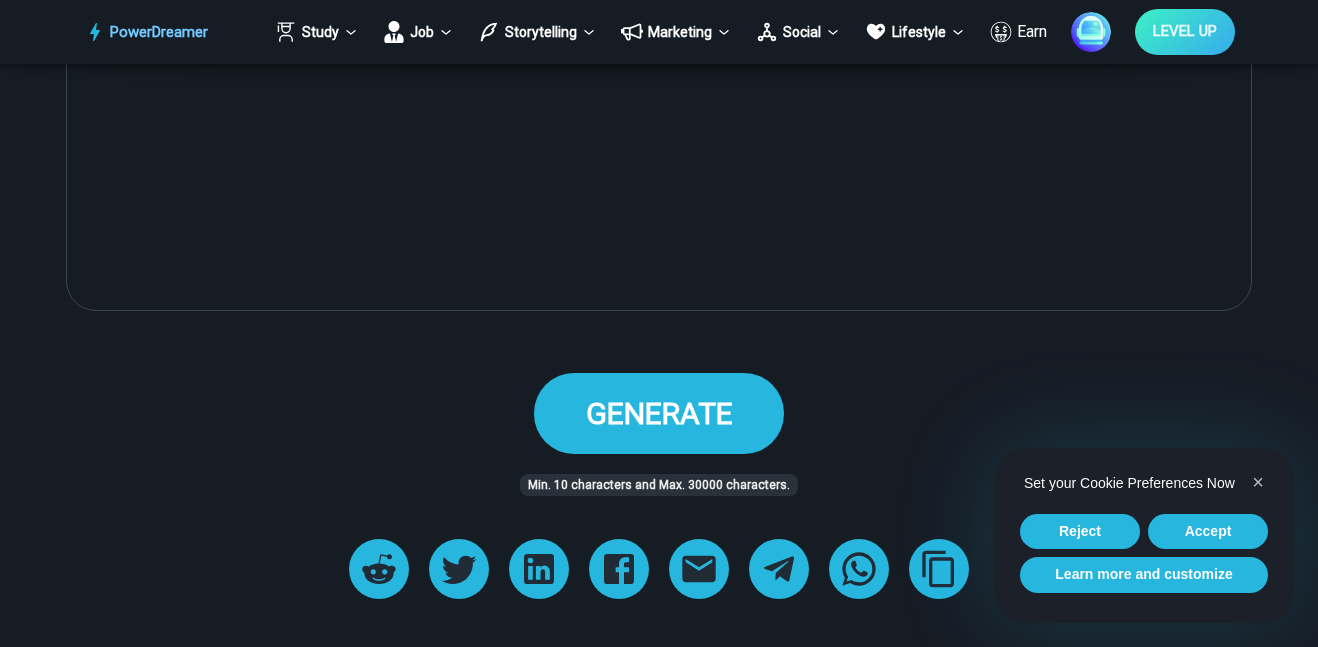 click on "GENERATE" at bounding box center (659, 413) 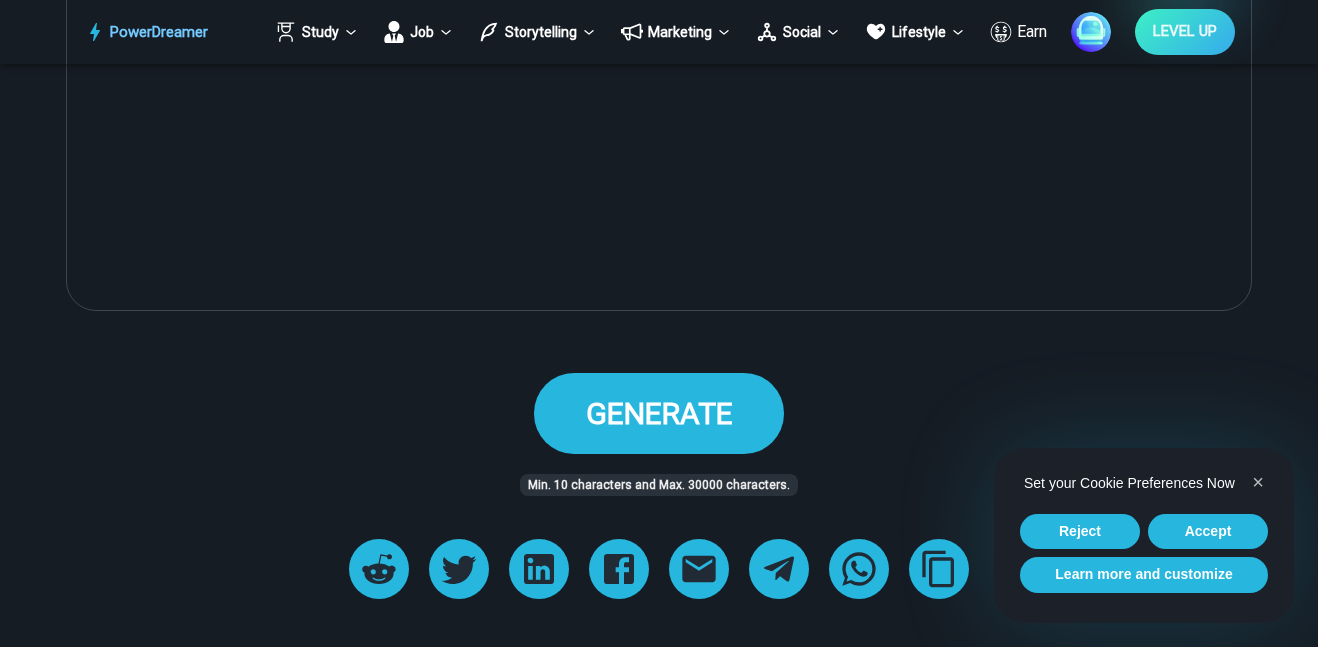 scroll, scrollTop: 0, scrollLeft: 0, axis: both 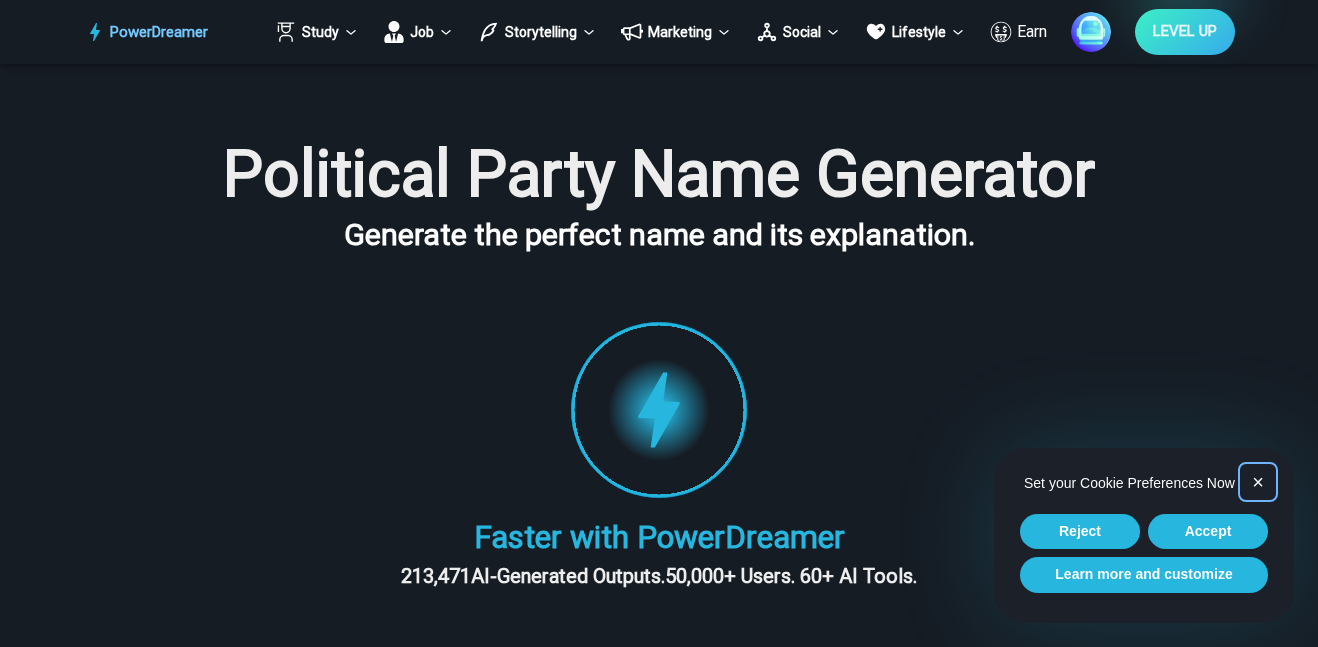 click on "×" at bounding box center (1258, 482) 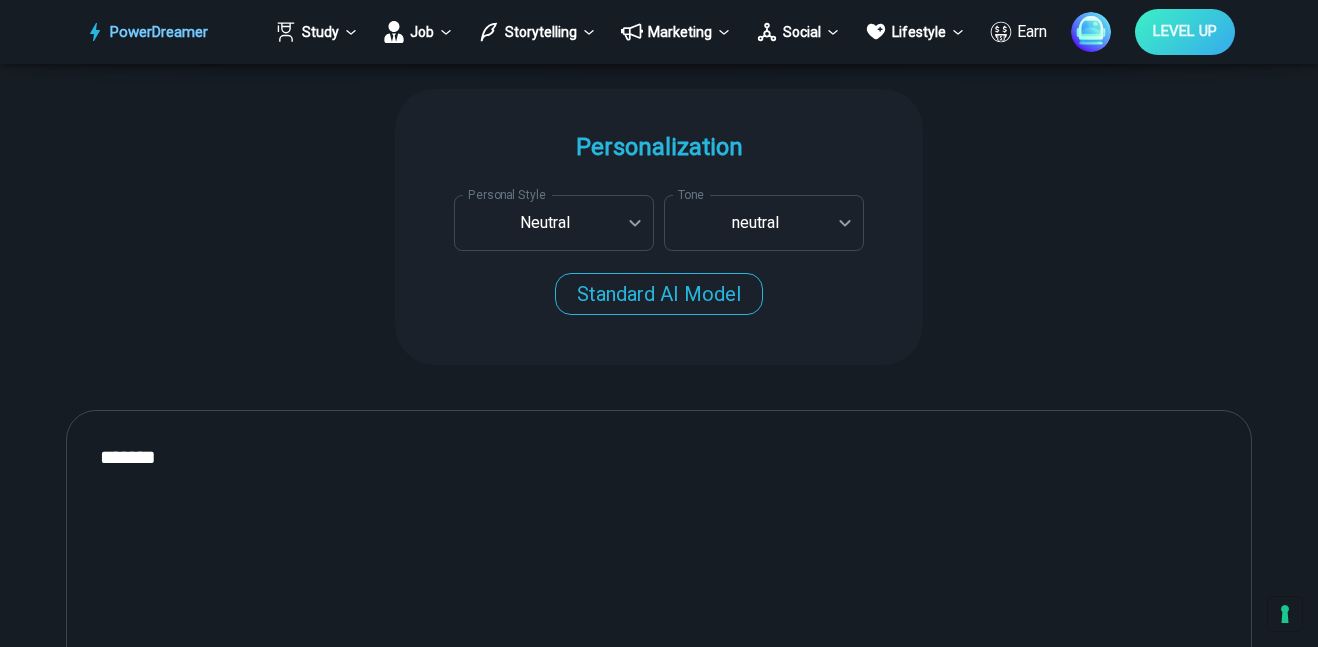 scroll, scrollTop: 556, scrollLeft: 0, axis: vertical 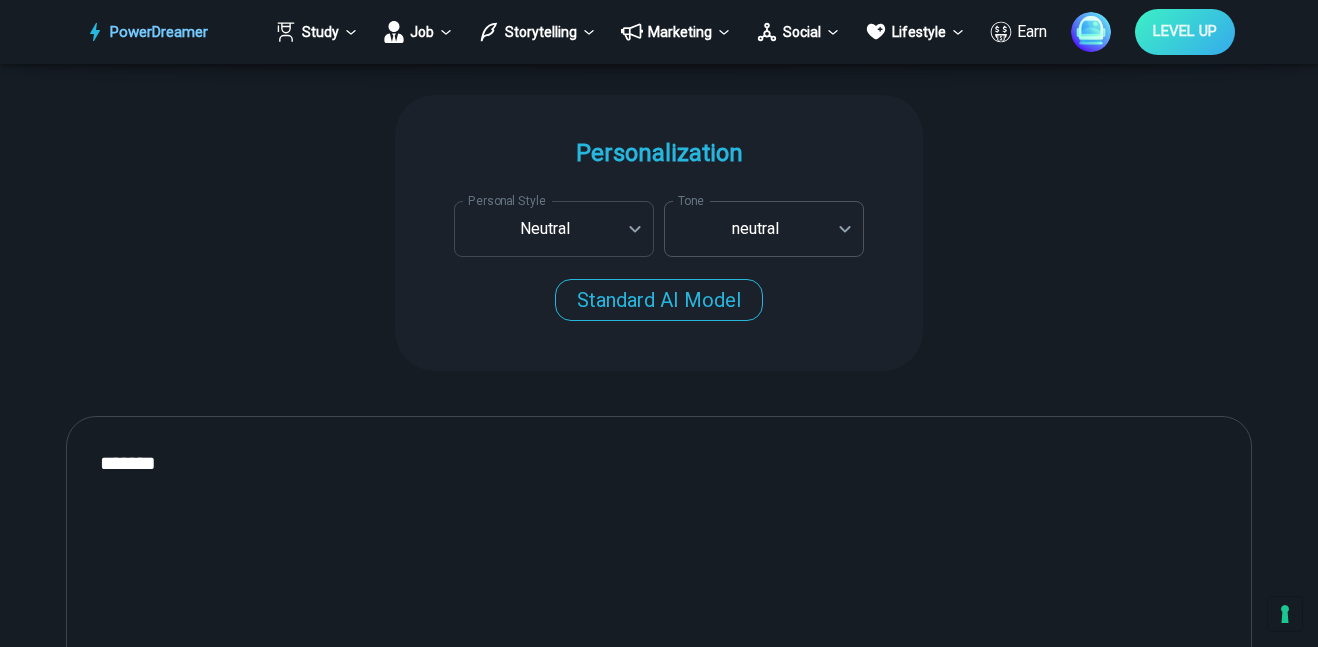 click on "**********" at bounding box center [659, -233] 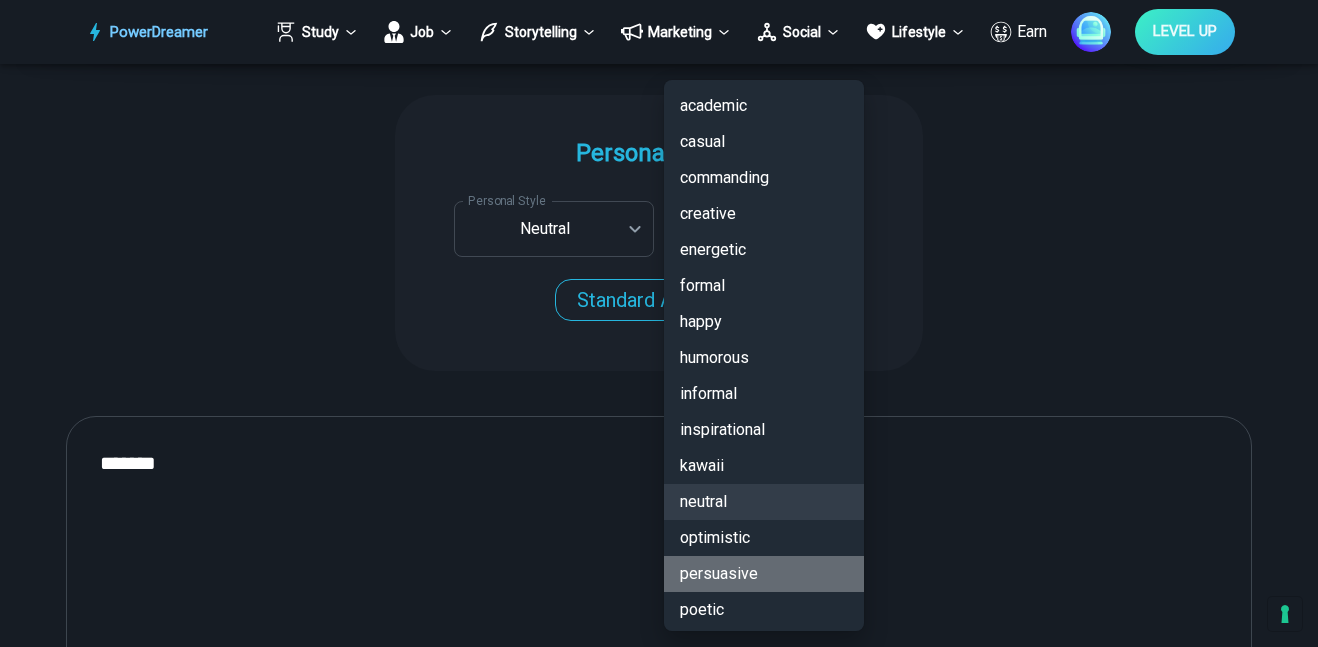 click on "persuasive" at bounding box center (764, 574) 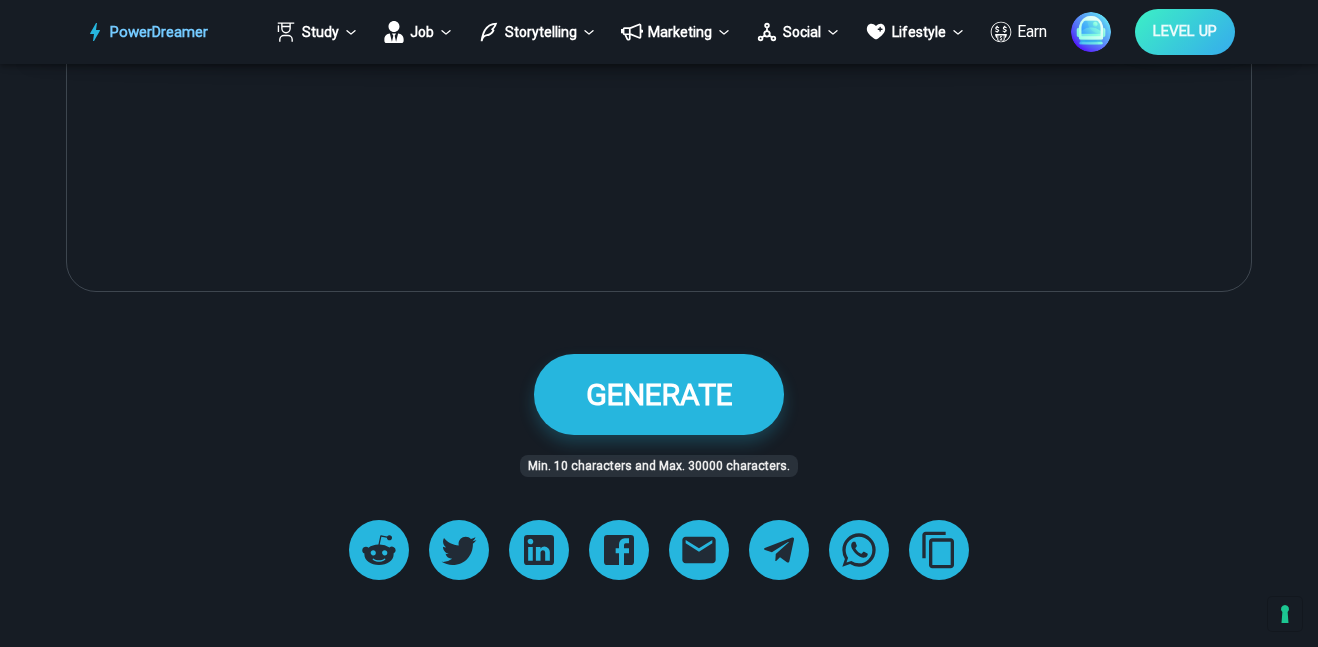 scroll, scrollTop: 1215, scrollLeft: 0, axis: vertical 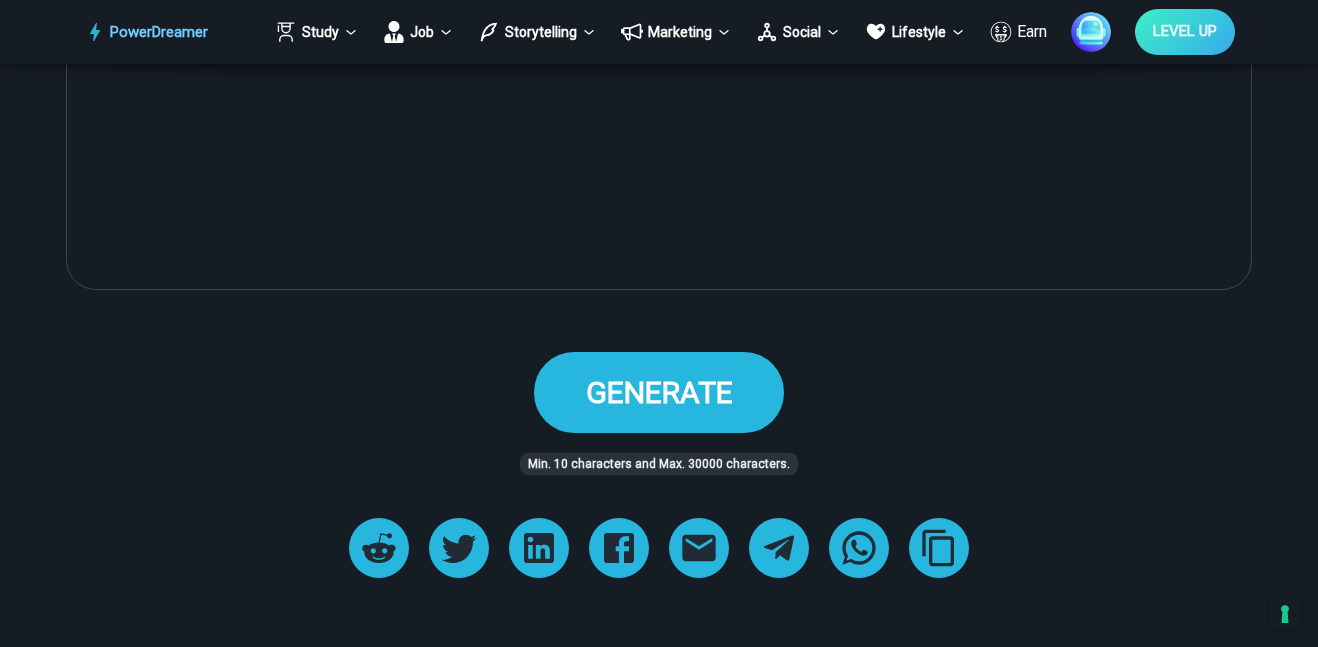 click on "GENERATE" at bounding box center (659, 392) 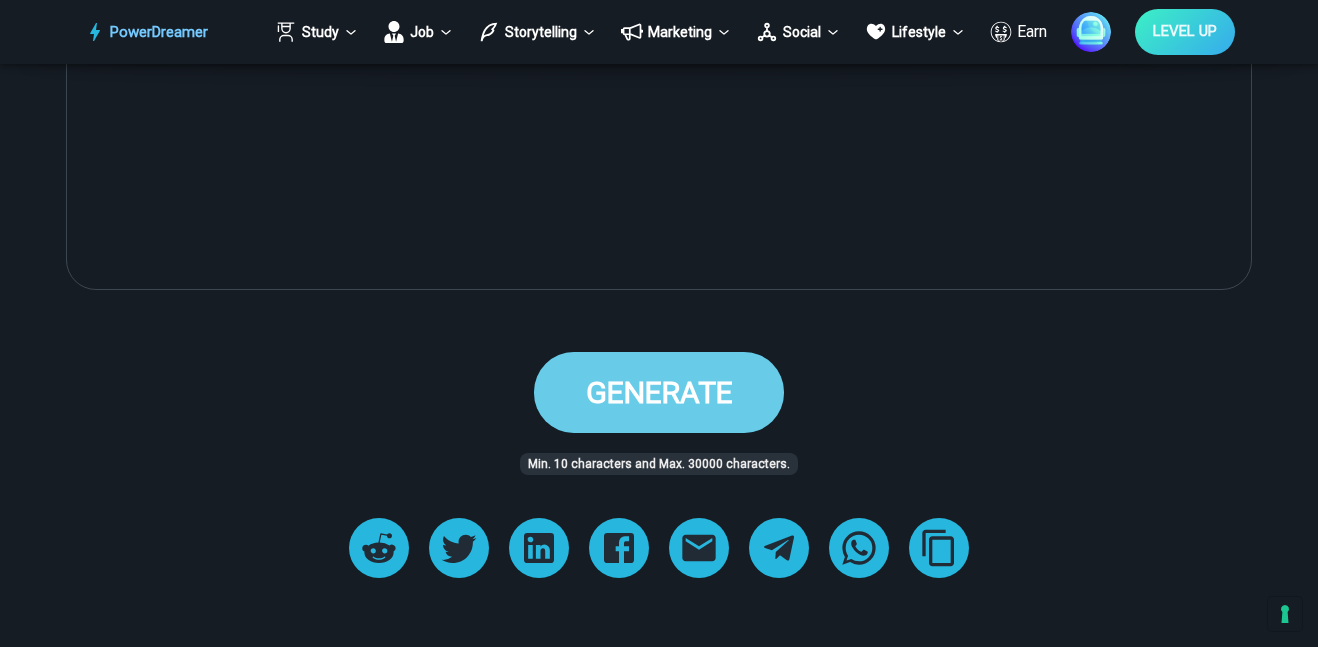 click on "GENERATE" at bounding box center (659, 392) 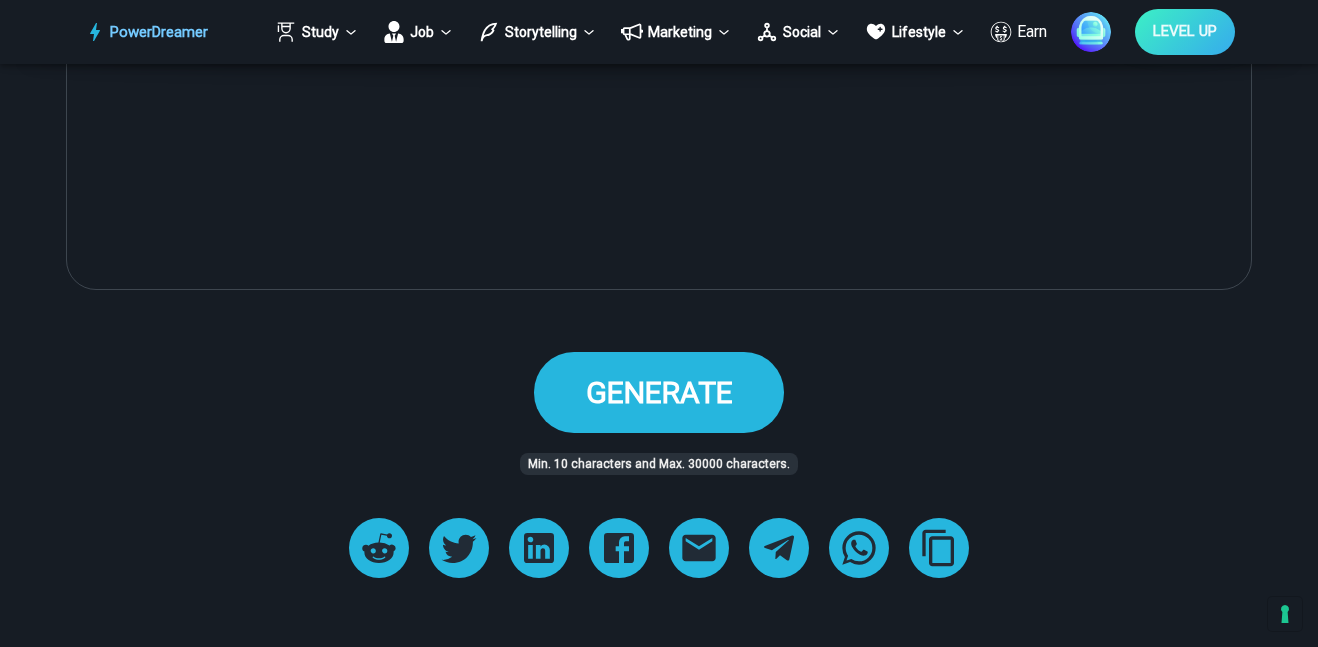 click on "GENERATE" at bounding box center (659, 392) 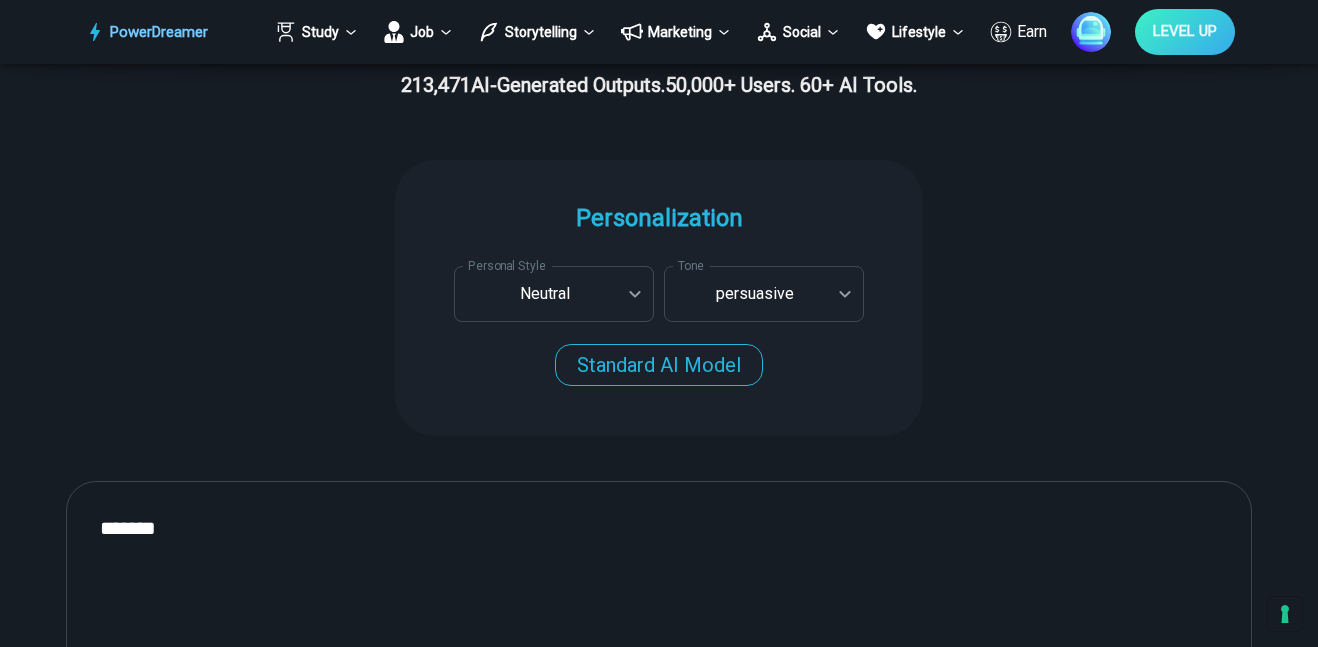 scroll, scrollTop: 415, scrollLeft: 0, axis: vertical 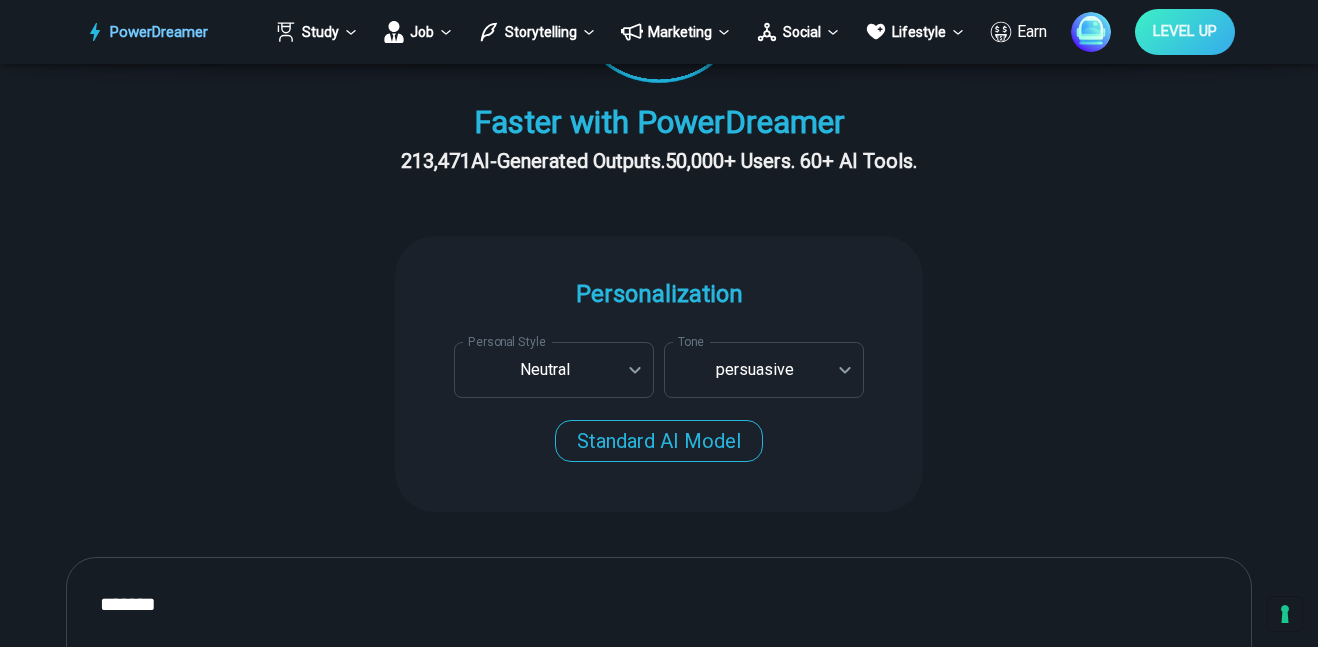 click on "*******" at bounding box center [659, 823] 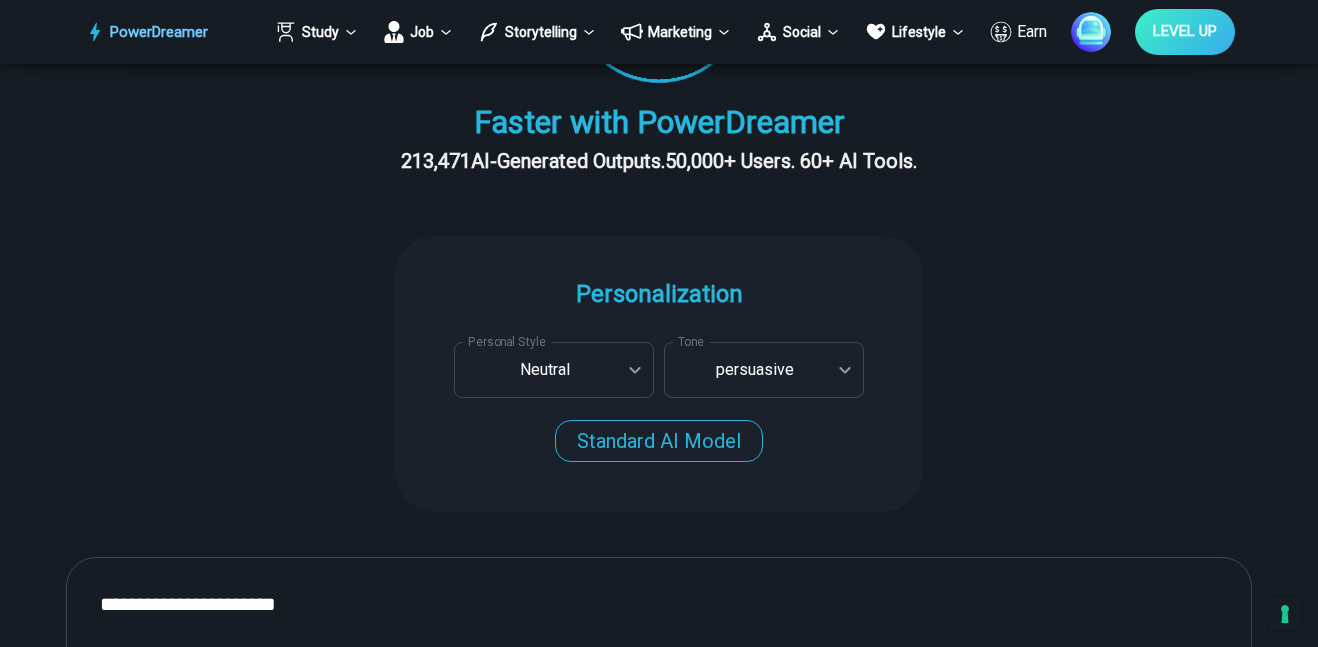 click on "**********" at bounding box center [659, 823] 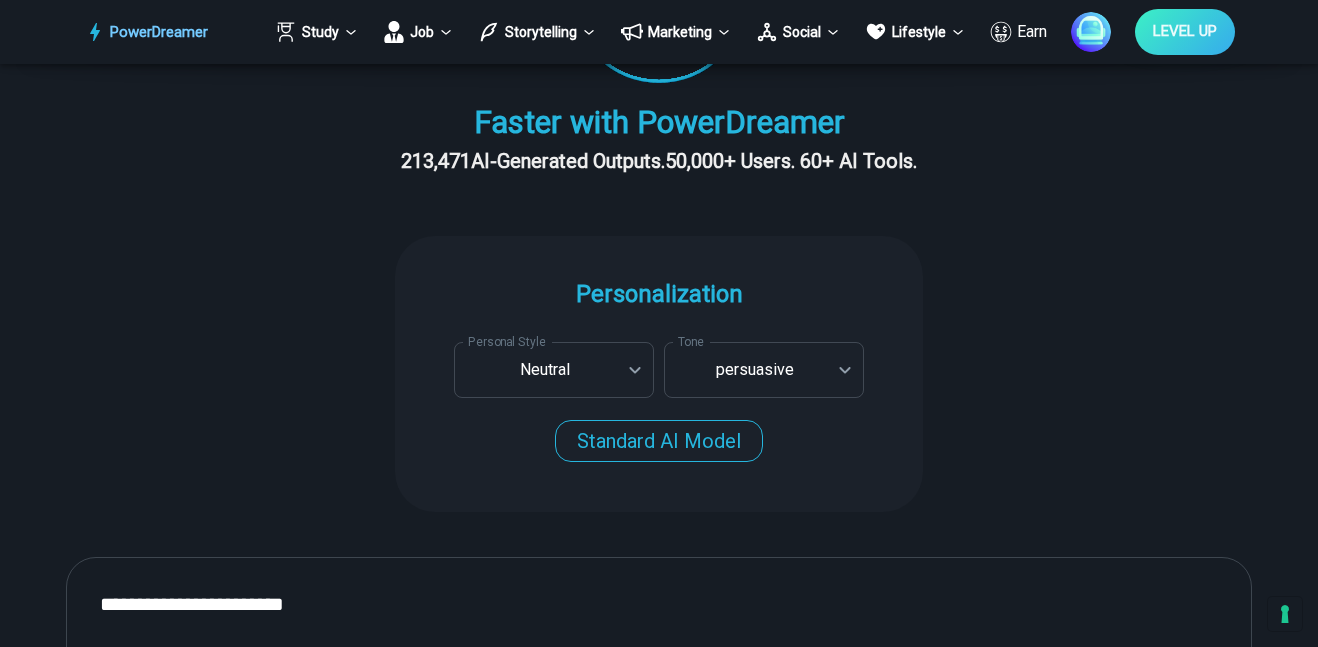 click on "**********" at bounding box center (659, 823) 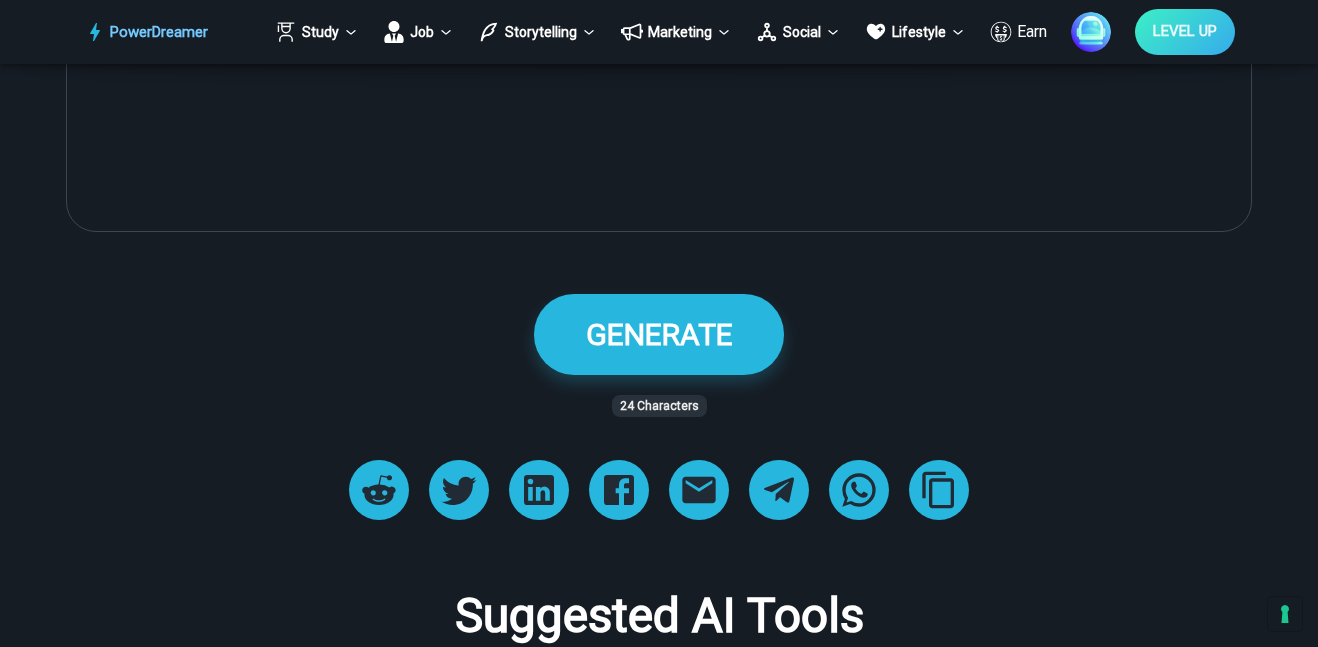 scroll, scrollTop: 1322, scrollLeft: 0, axis: vertical 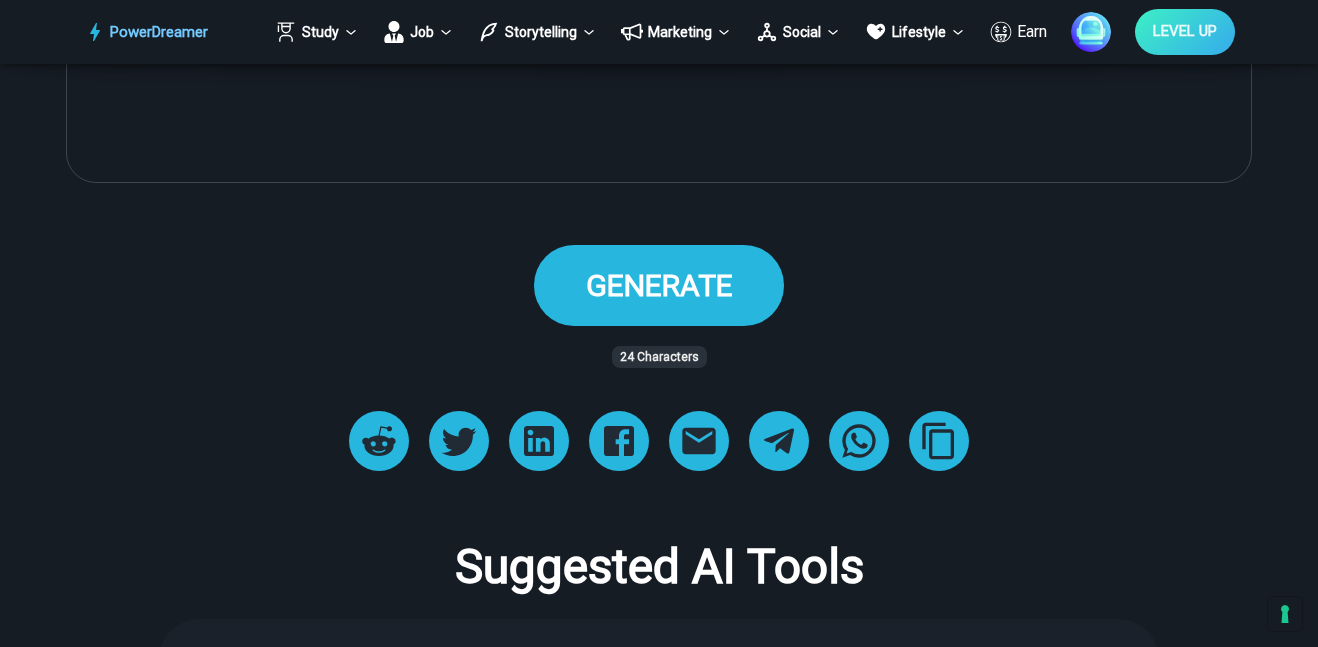 click on "GENERATE" at bounding box center (659, 285) 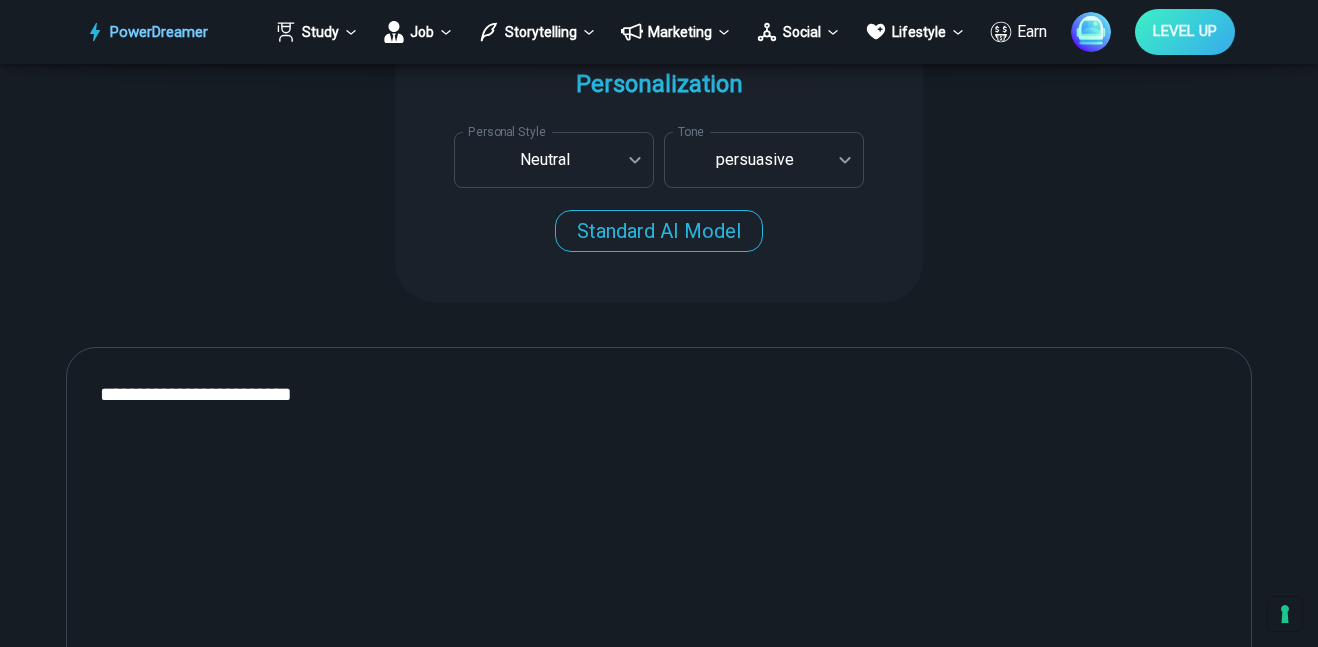scroll, scrollTop: 604, scrollLeft: 0, axis: vertical 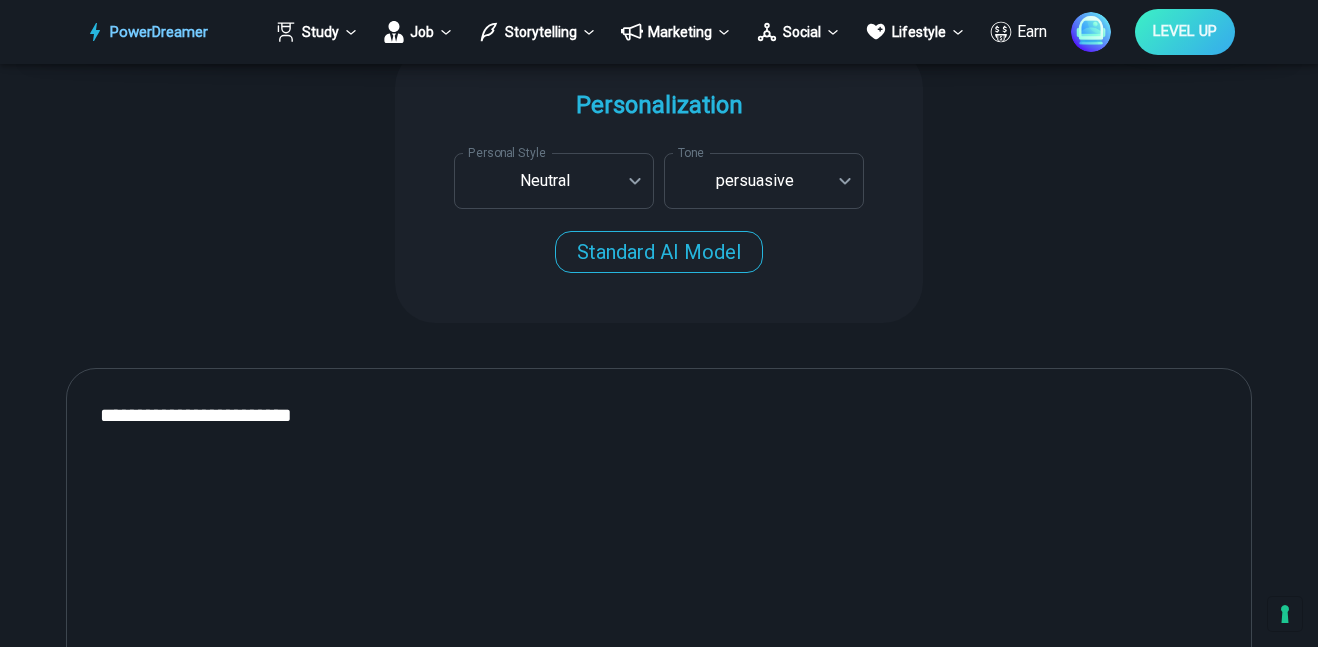 click on "**********" at bounding box center (659, 634) 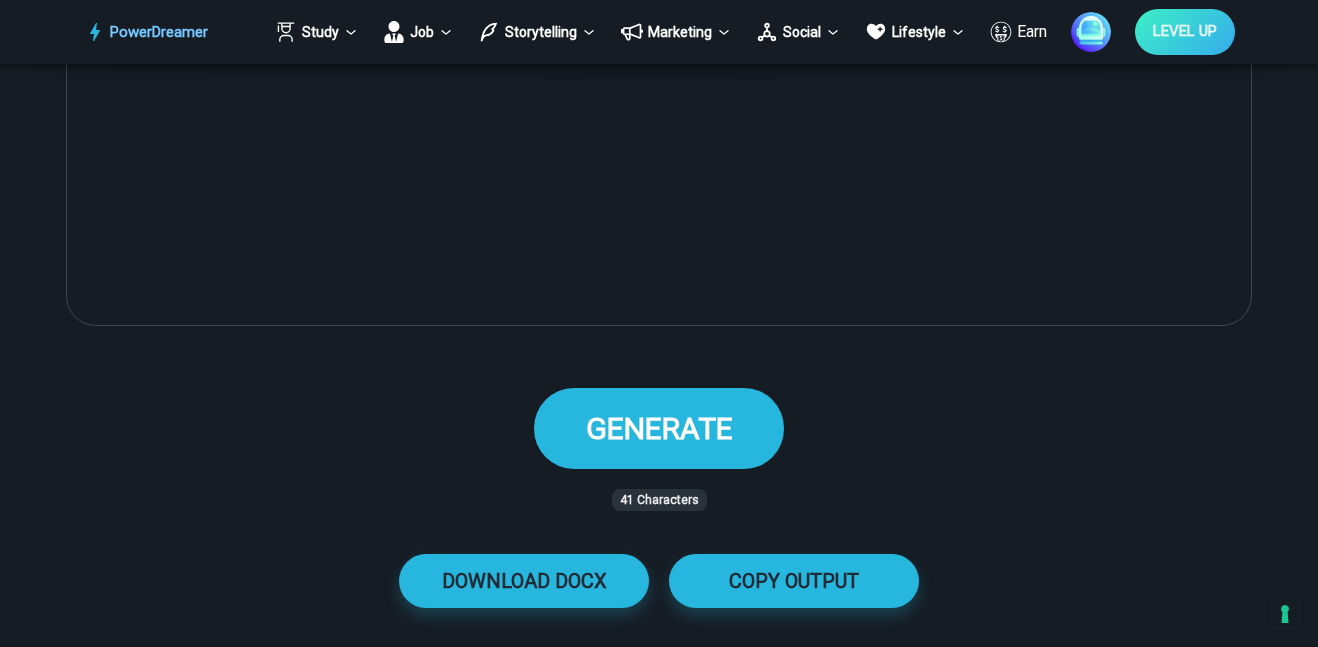 scroll, scrollTop: 1180, scrollLeft: 0, axis: vertical 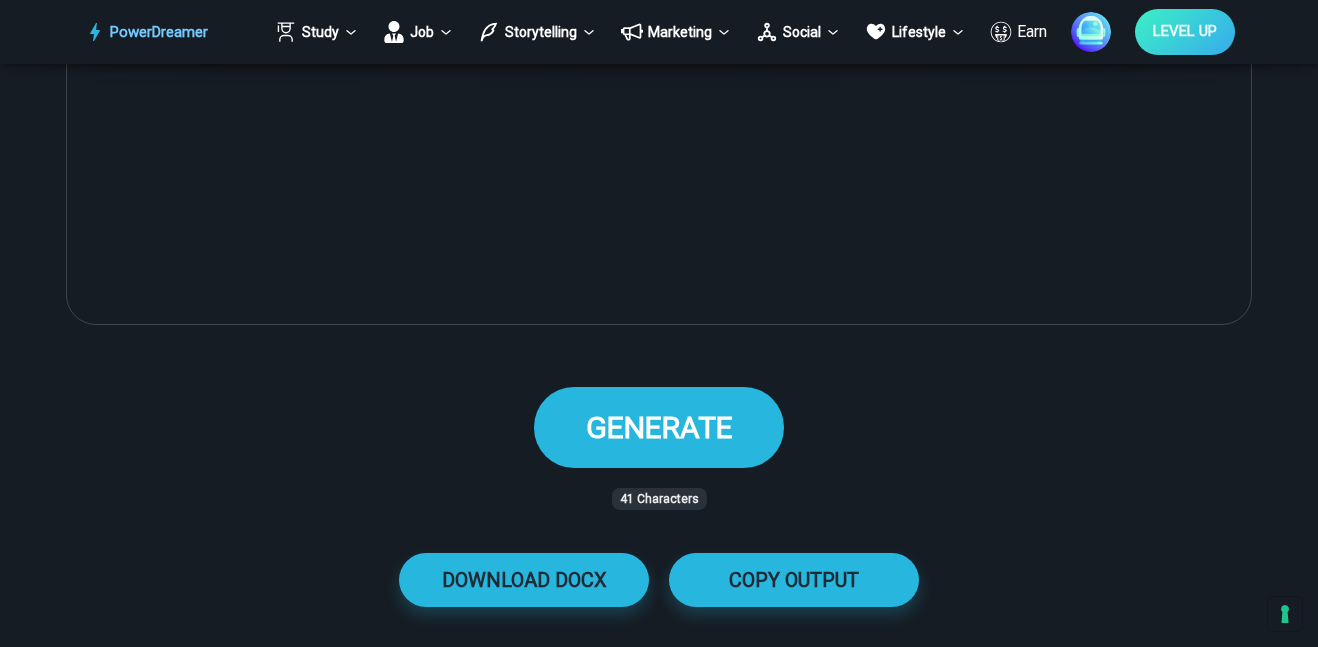 type on "**********" 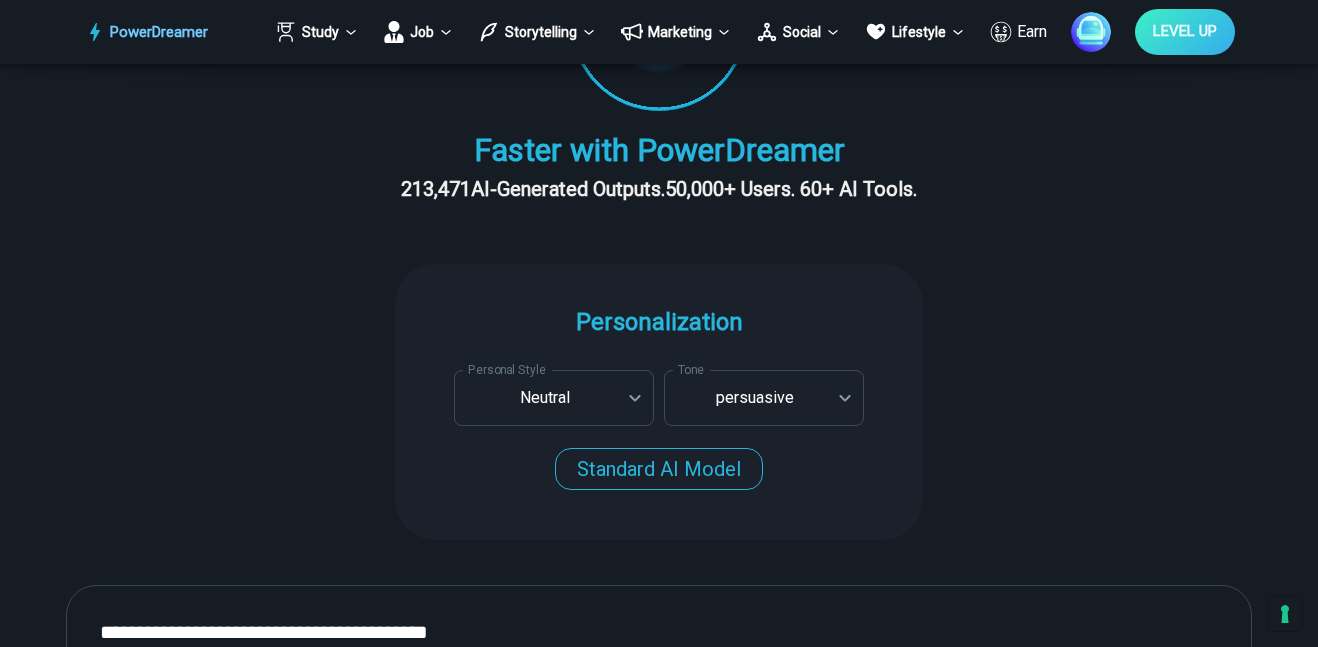 scroll, scrollTop: 391, scrollLeft: 0, axis: vertical 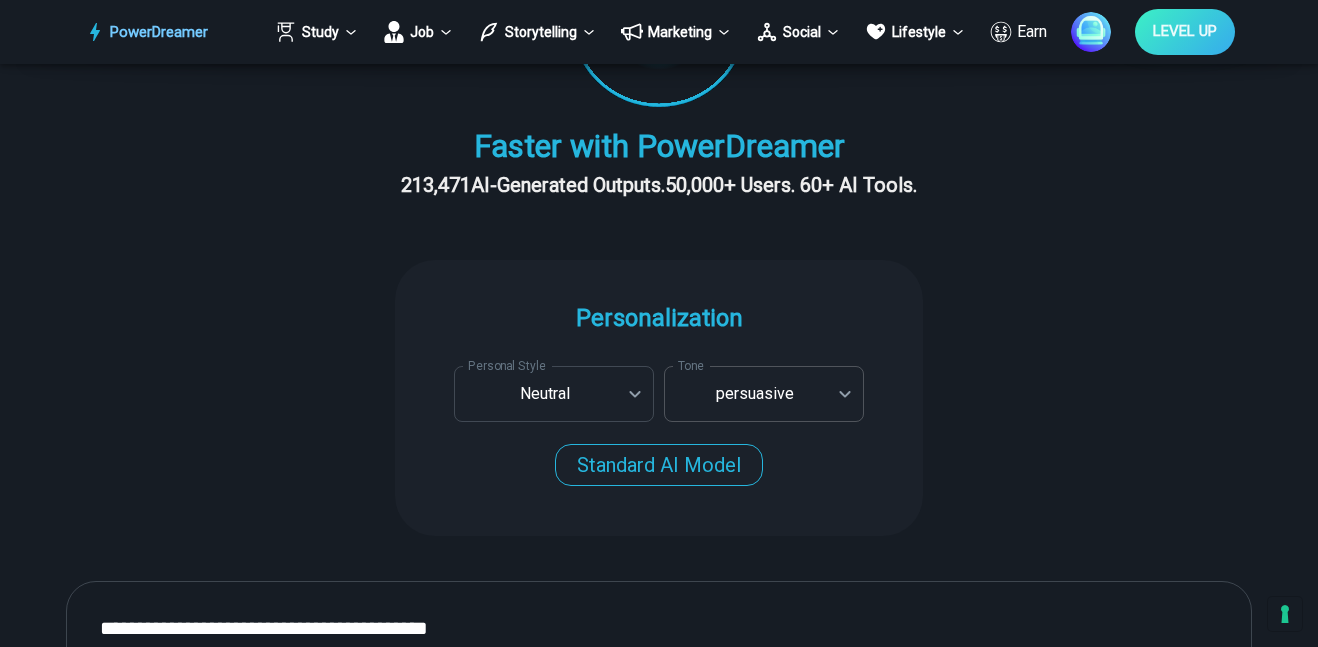 click on "**********" at bounding box center (659, -68) 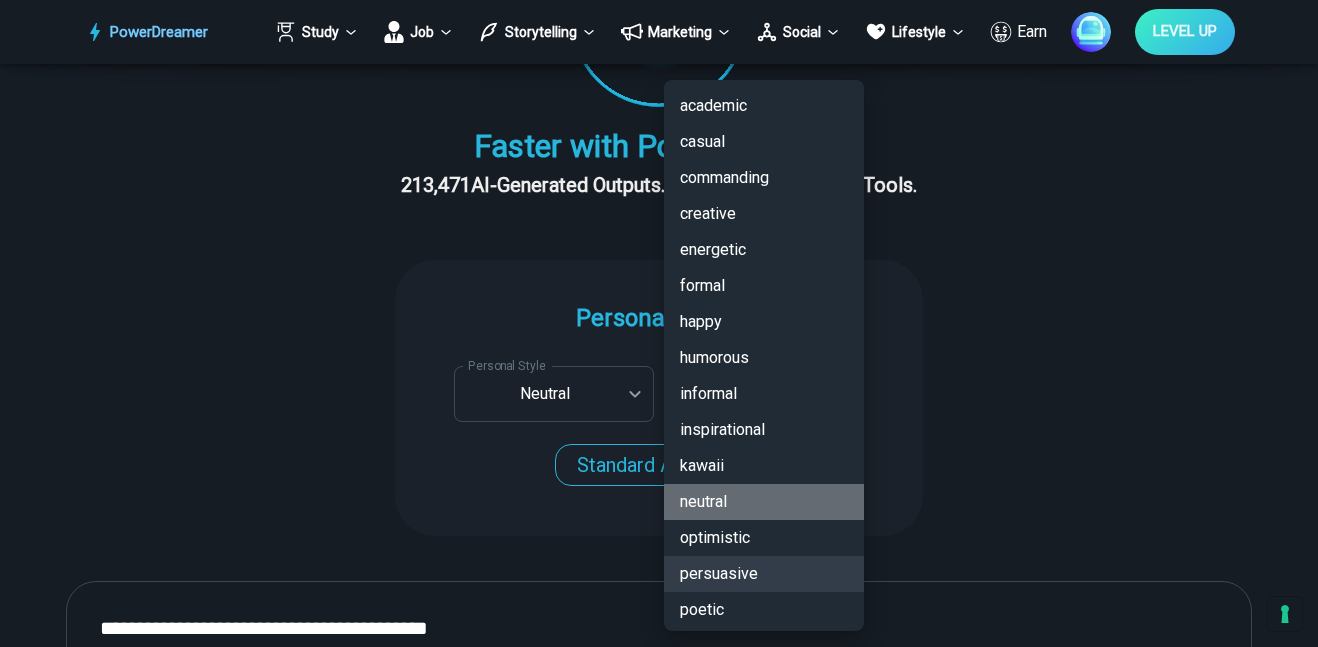 click on "neutral" at bounding box center [764, 502] 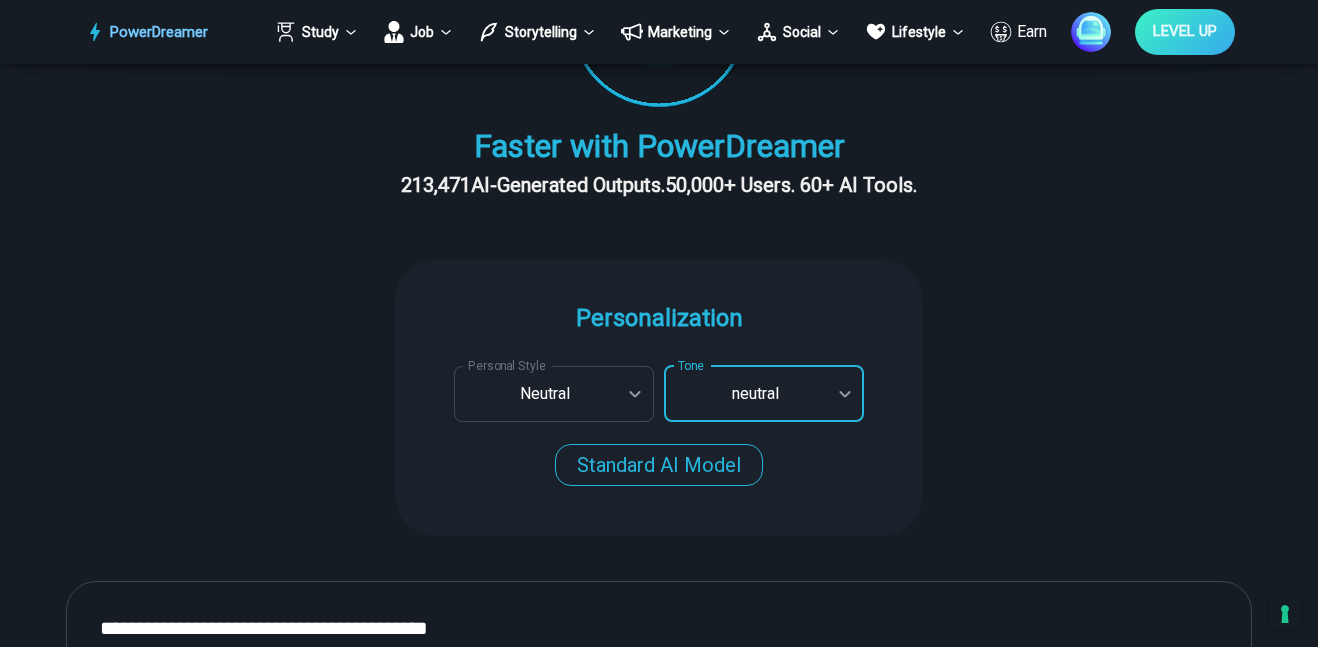 click on "**********" at bounding box center [659, -68] 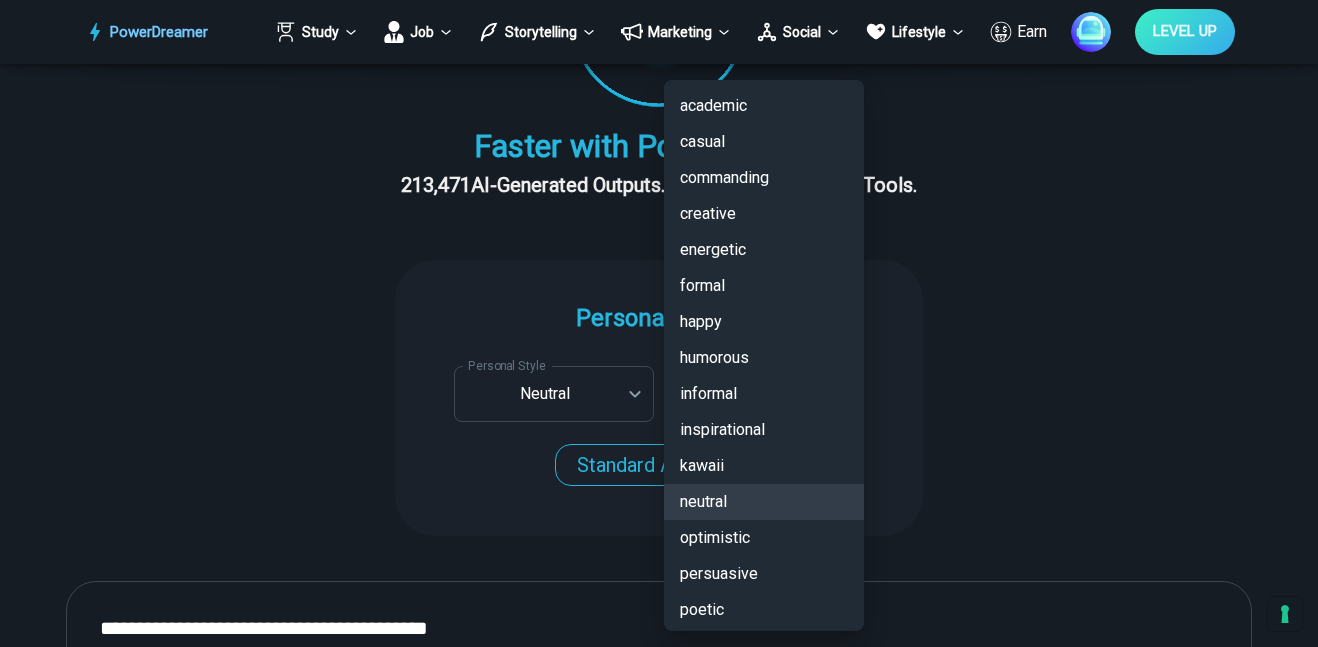 click on "inspirational" at bounding box center [764, 430] 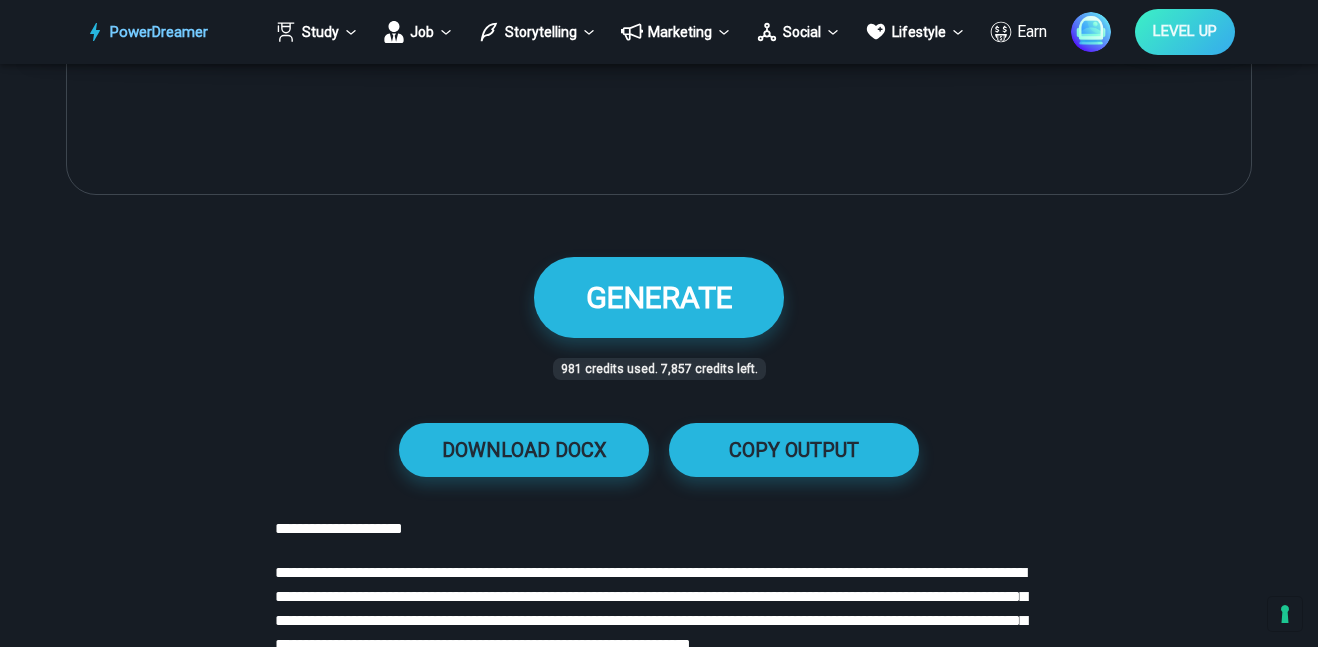 scroll, scrollTop: 1299, scrollLeft: 0, axis: vertical 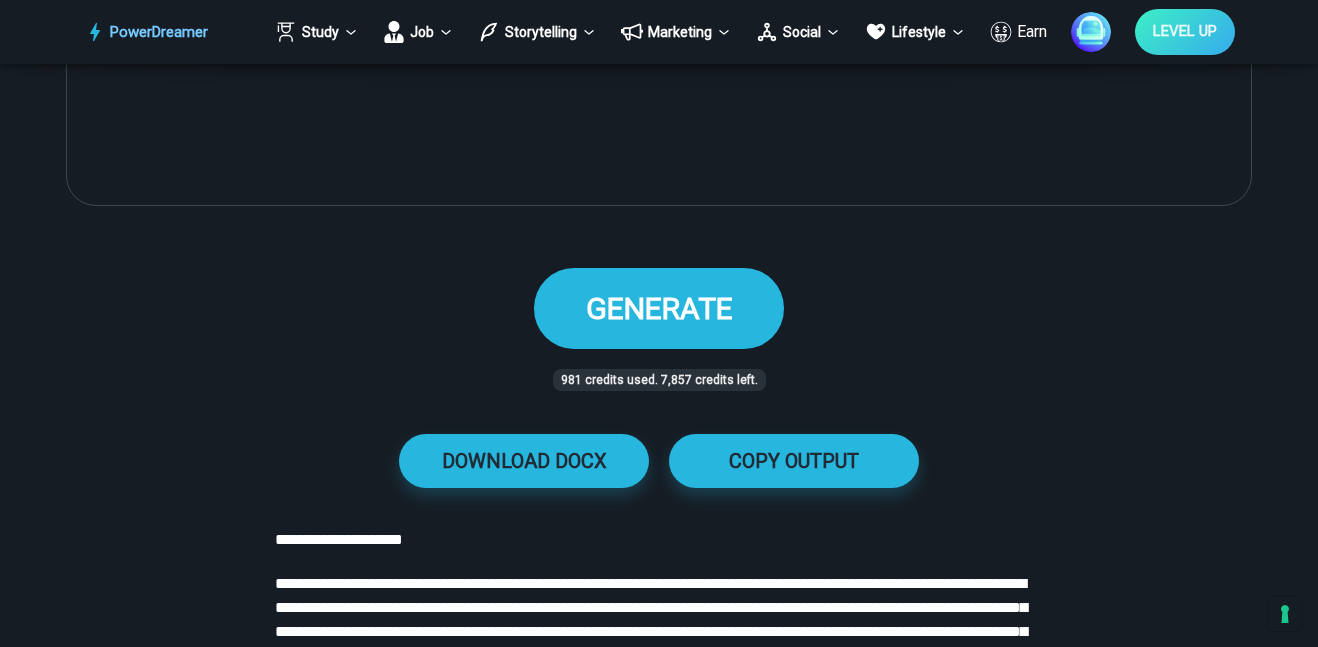 click on "GENERATE" at bounding box center [659, 308] 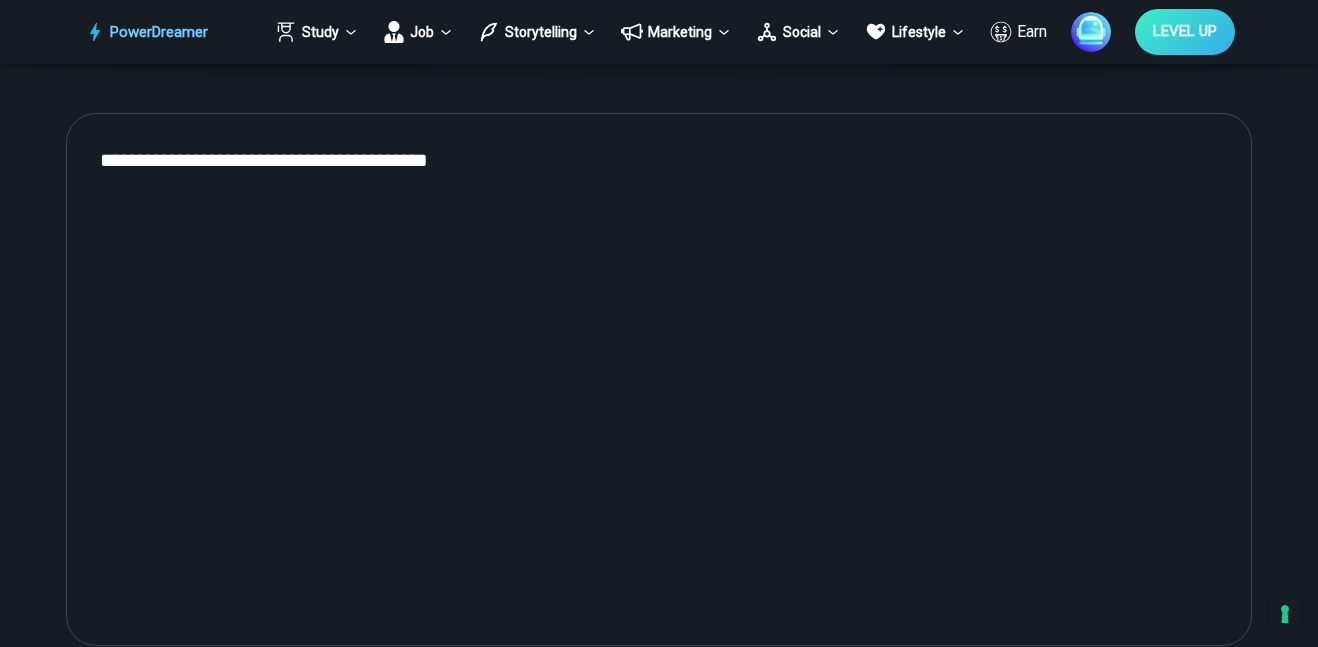 scroll, scrollTop: 862, scrollLeft: 0, axis: vertical 